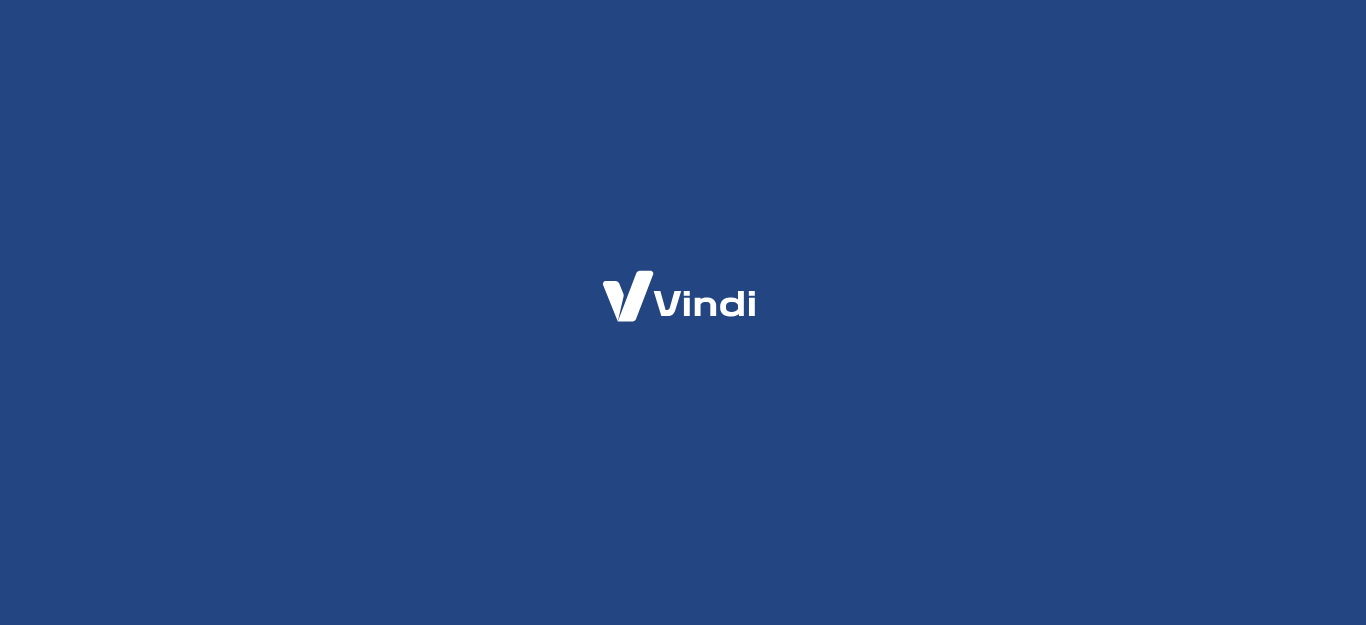 scroll, scrollTop: 0, scrollLeft: 0, axis: both 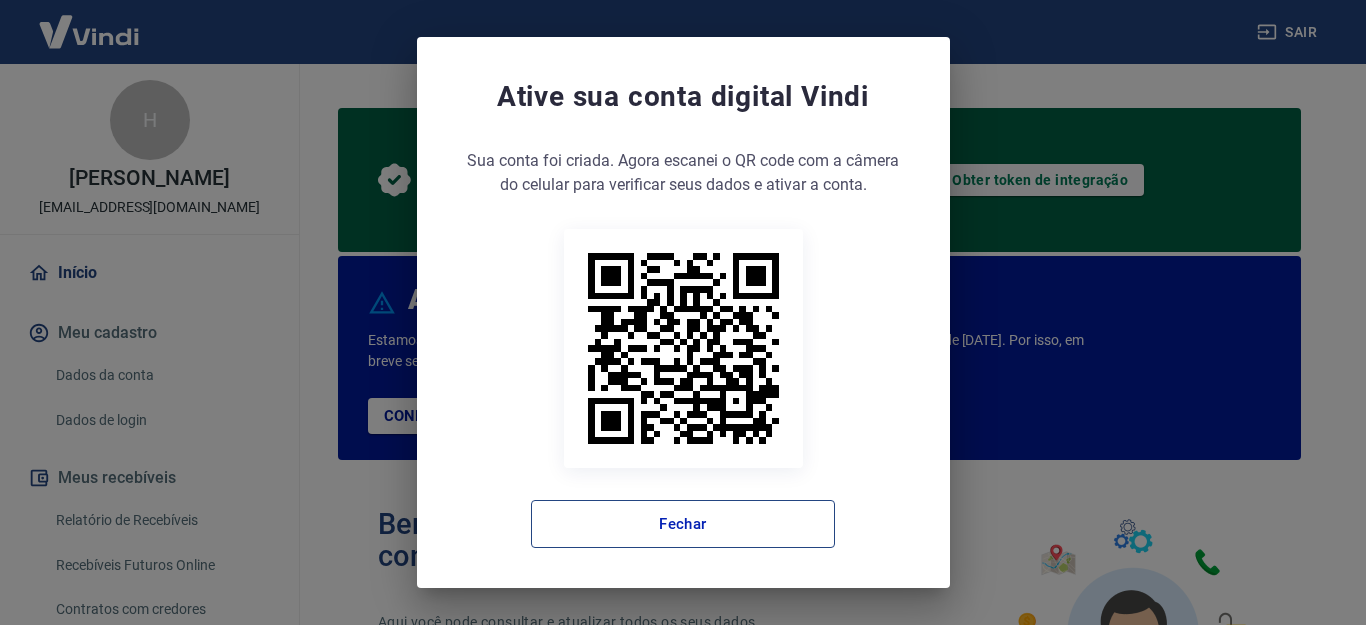 click on "Fechar" at bounding box center [683, 524] 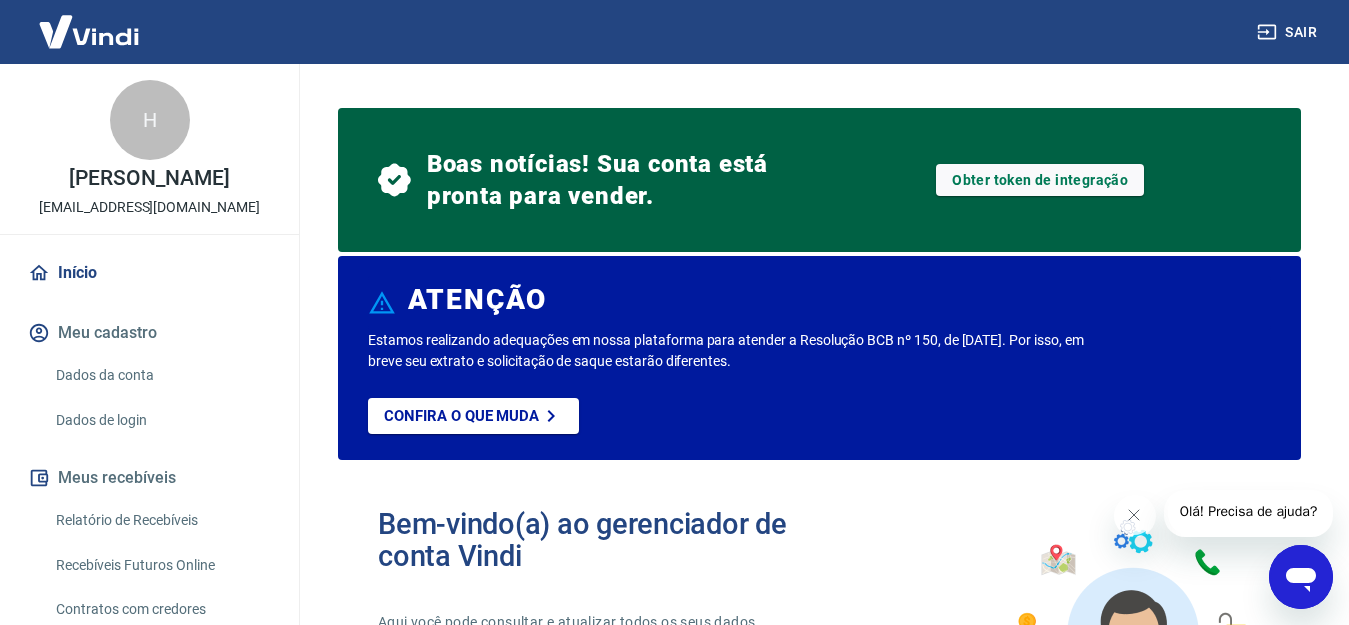 scroll, scrollTop: 0, scrollLeft: 0, axis: both 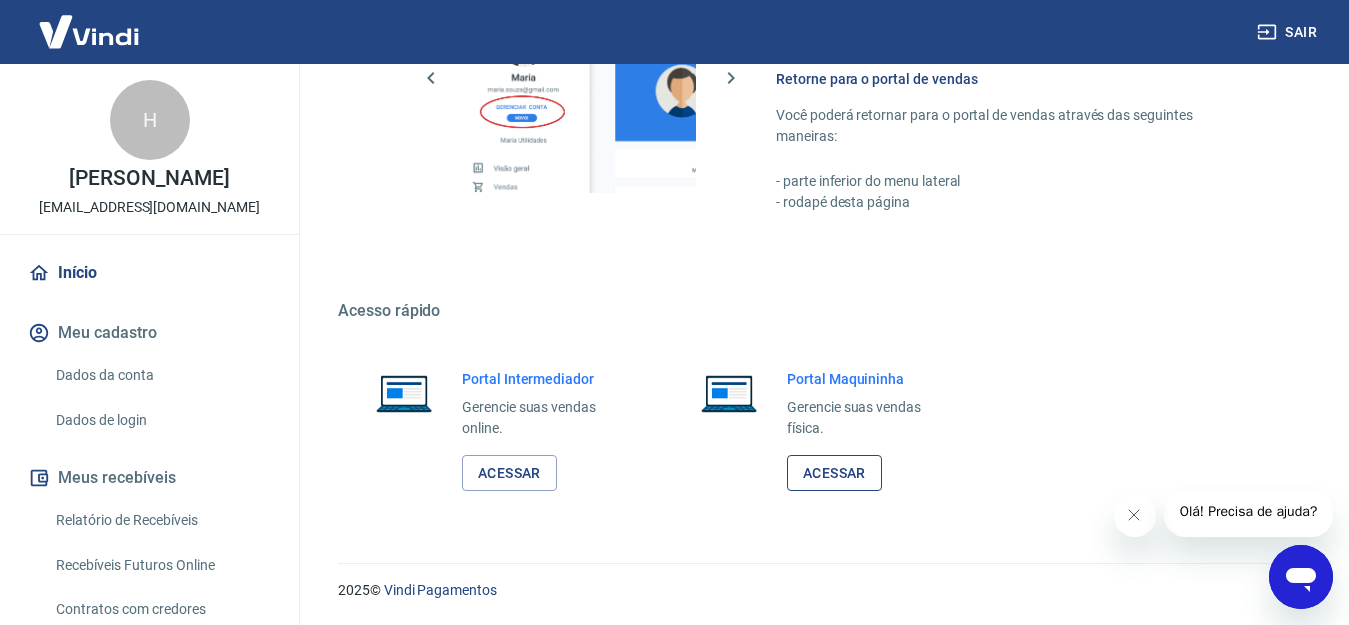 click on "Acessar" at bounding box center (834, 473) 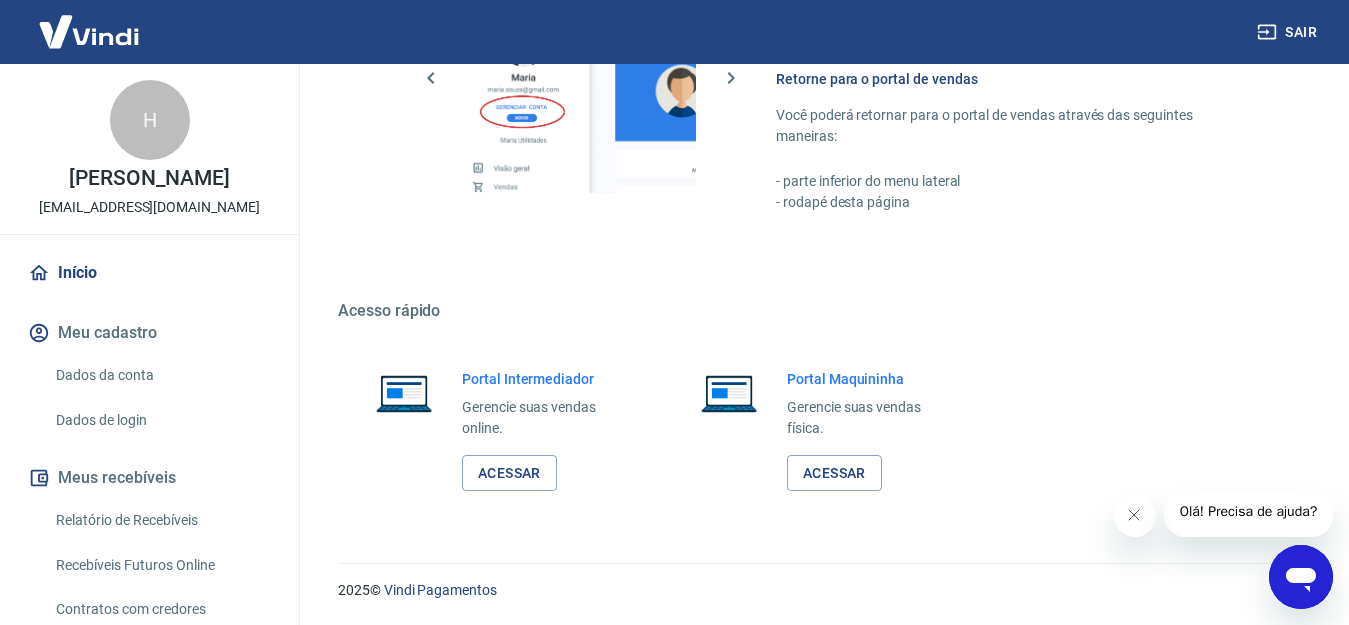click on "Dados da conta" at bounding box center [161, 375] 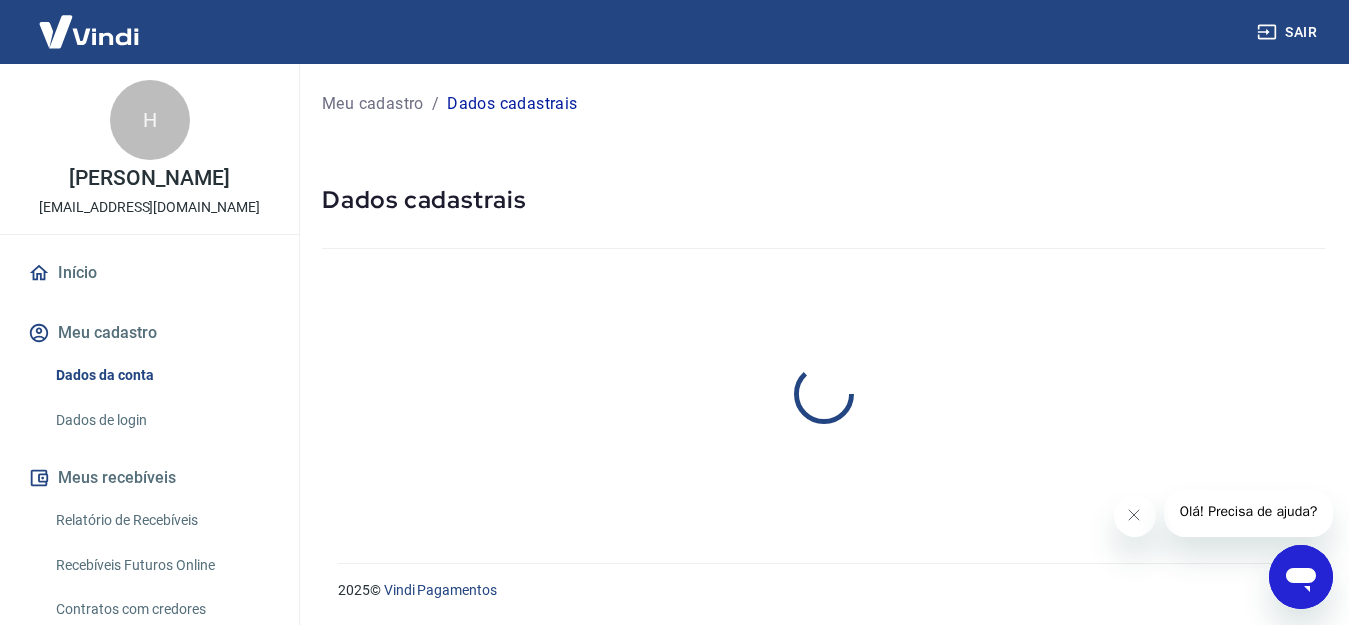scroll, scrollTop: 0, scrollLeft: 0, axis: both 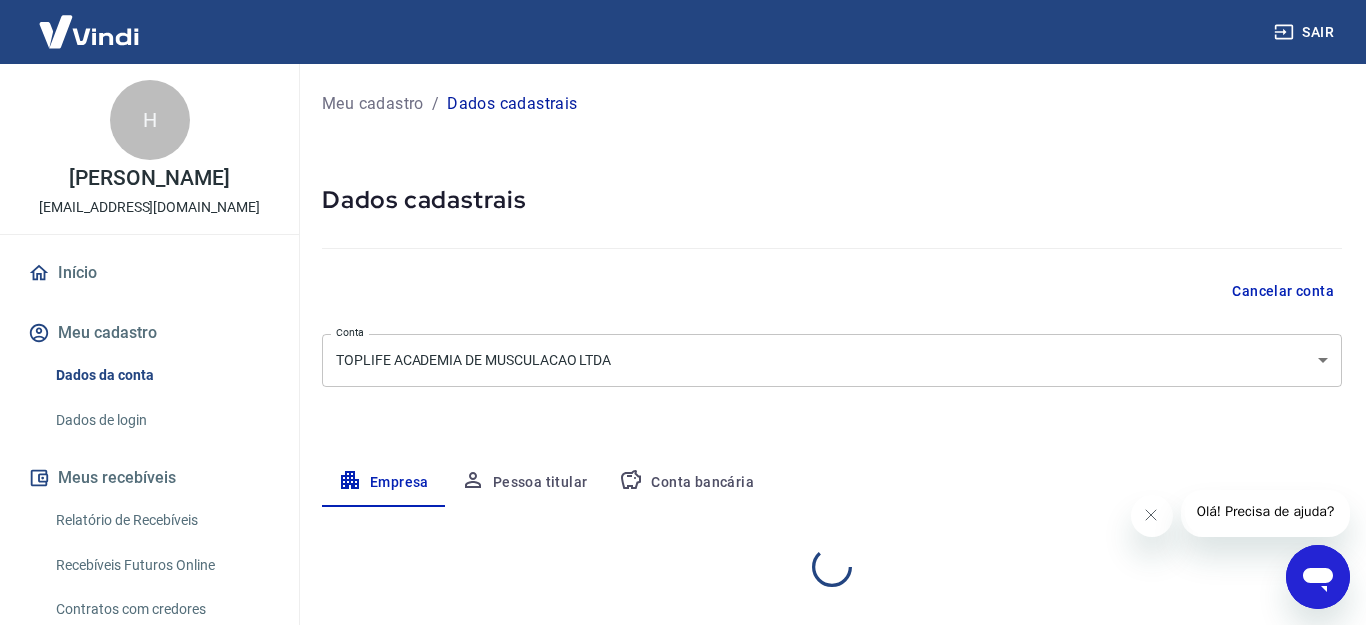 select on "CE" 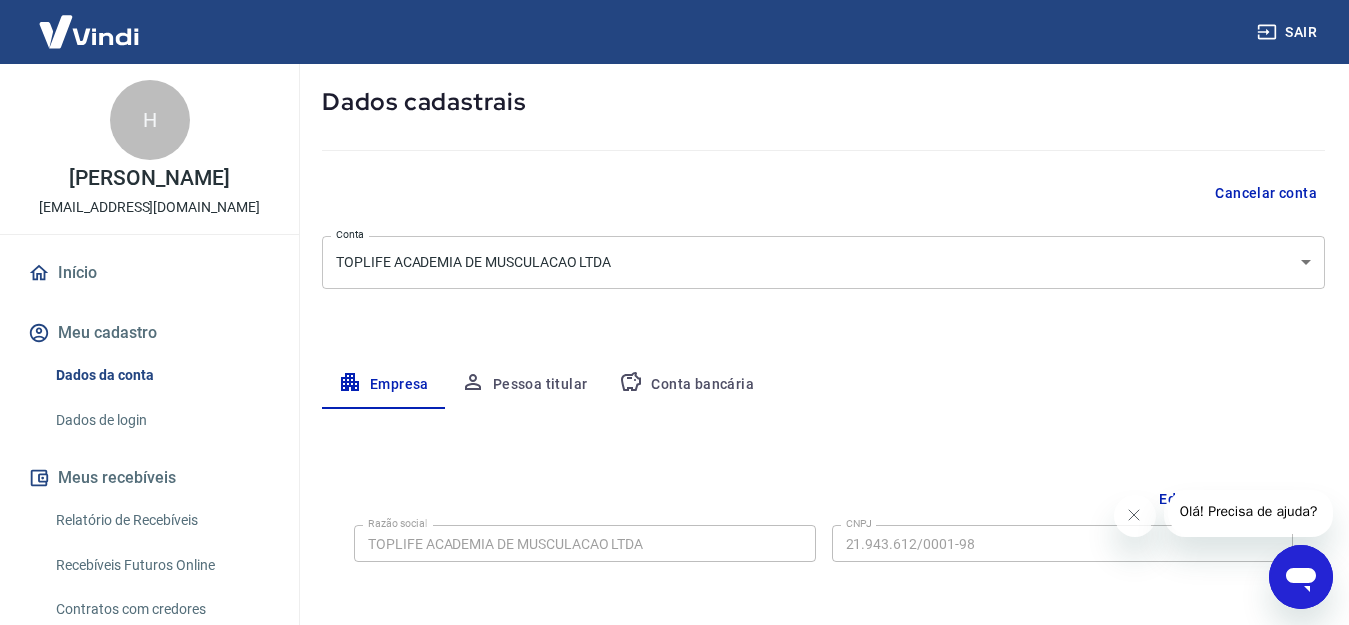 scroll, scrollTop: 86, scrollLeft: 0, axis: vertical 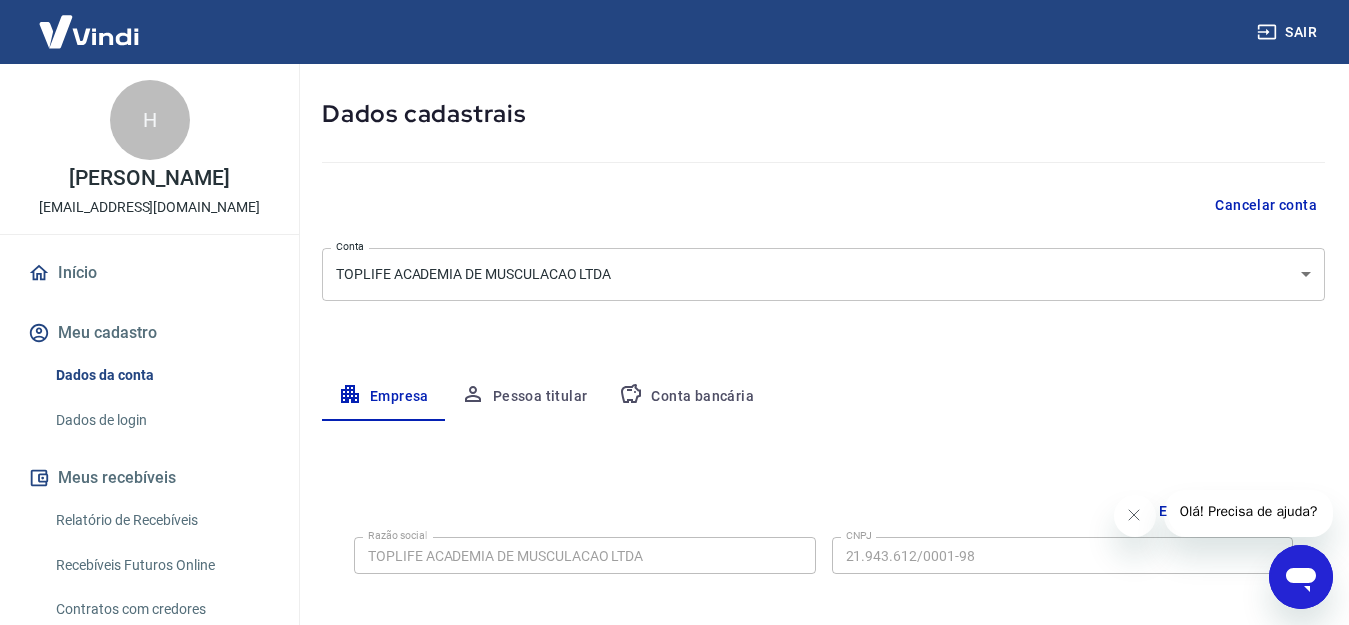 click on "Pessoa titular" at bounding box center [524, 397] 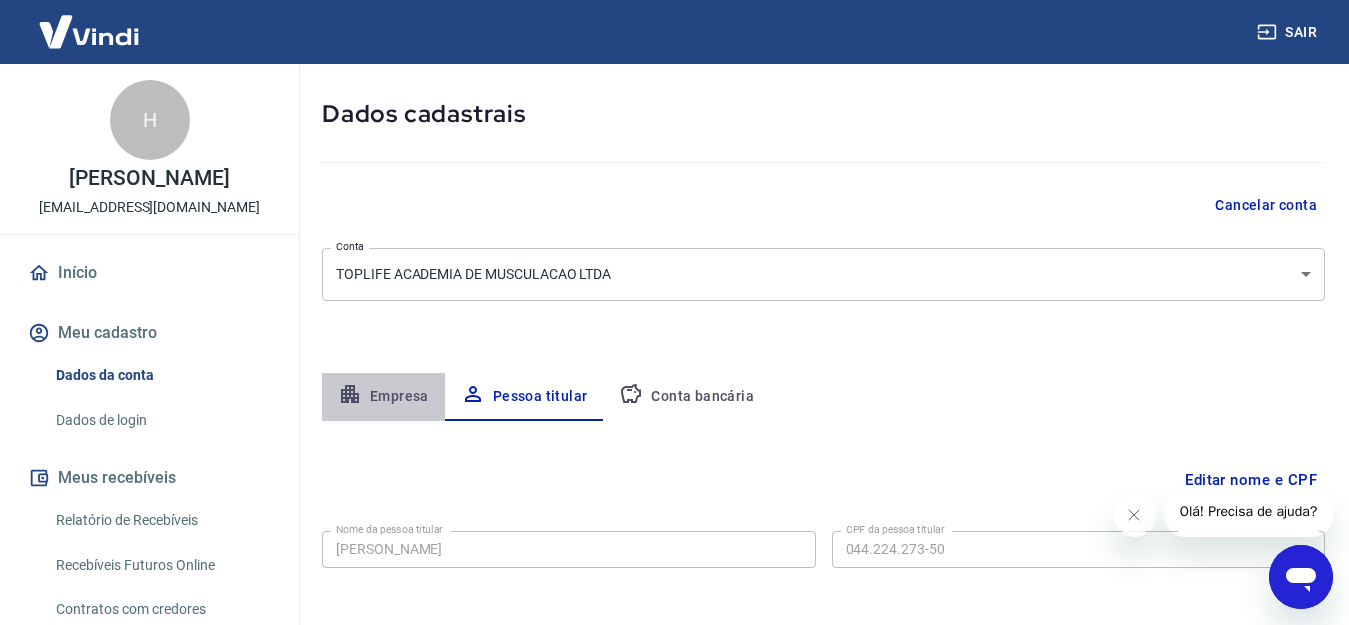 click on "Empresa" at bounding box center [383, 397] 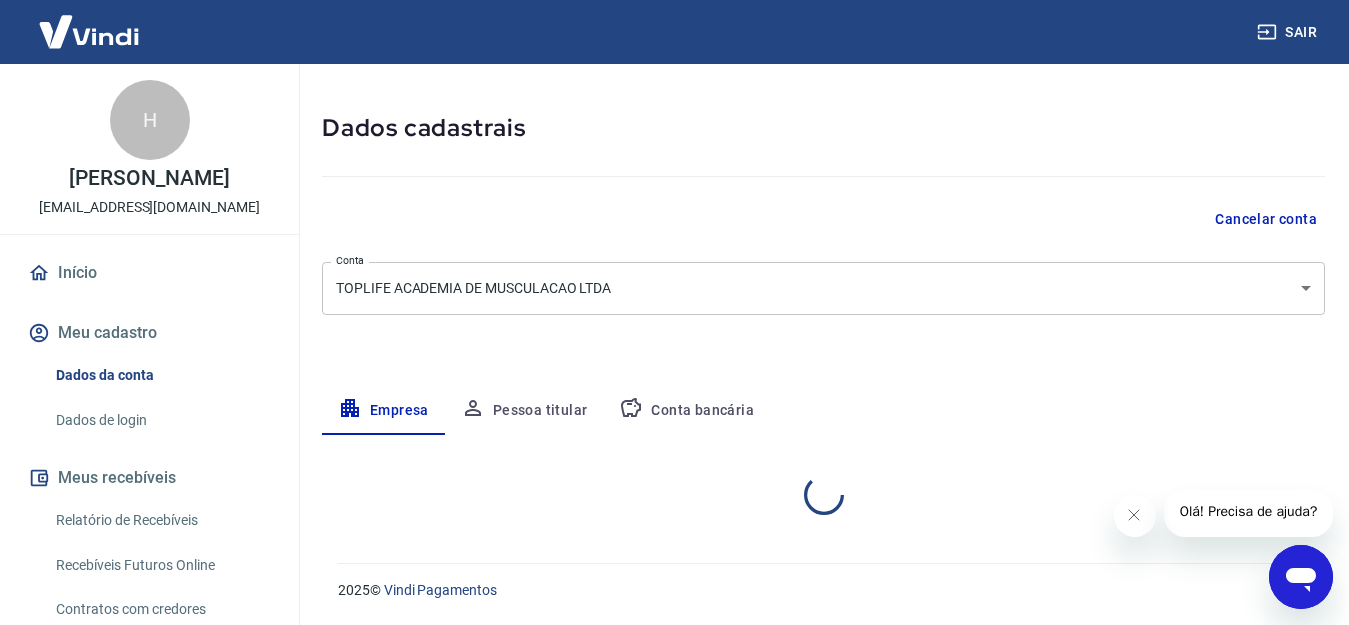 select on "CE" 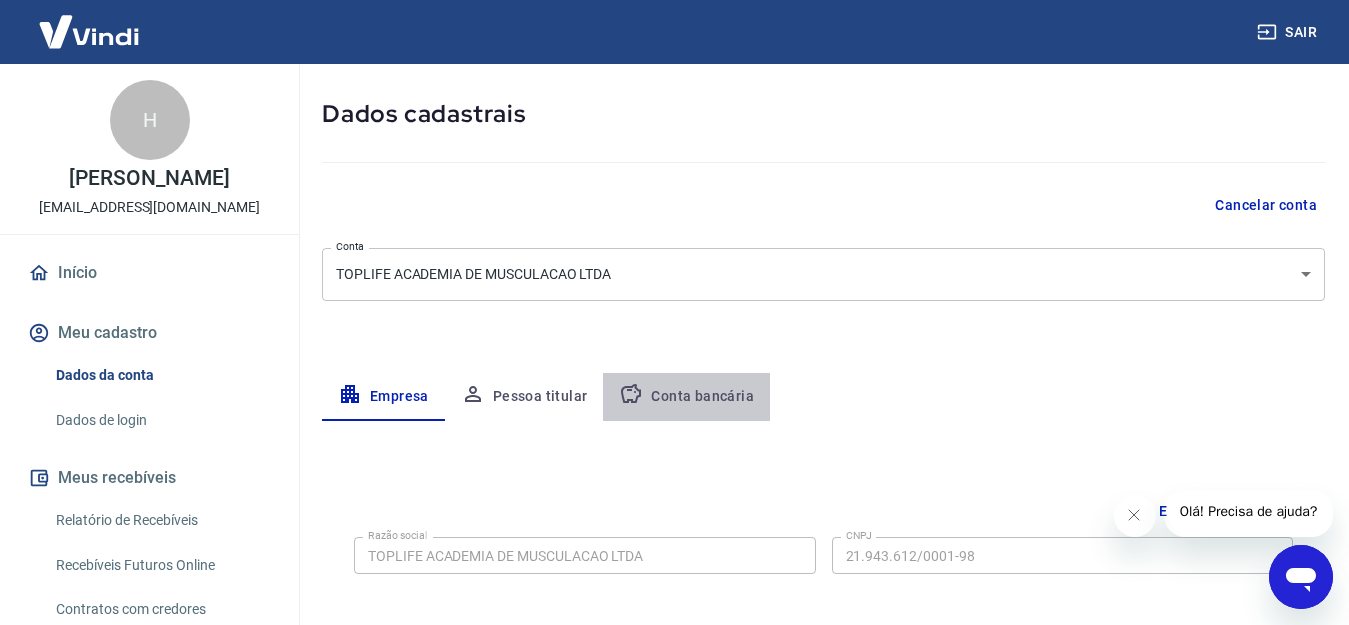 click on "Conta bancária" at bounding box center [686, 397] 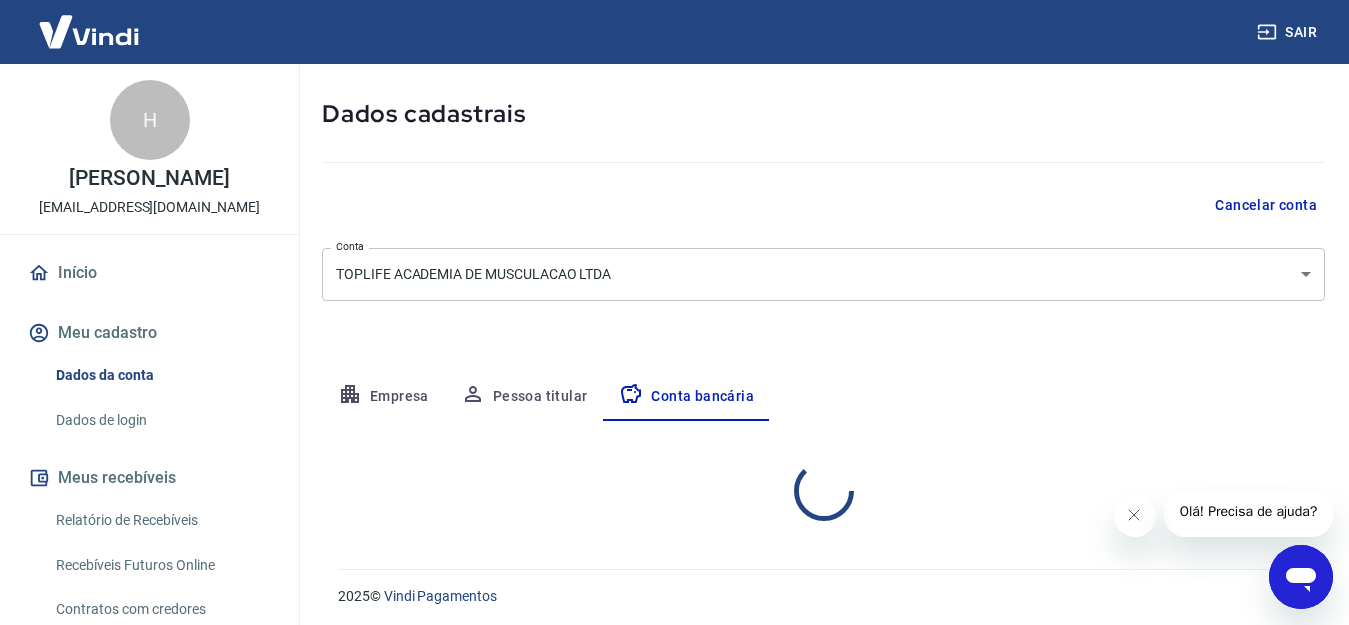 select on "1" 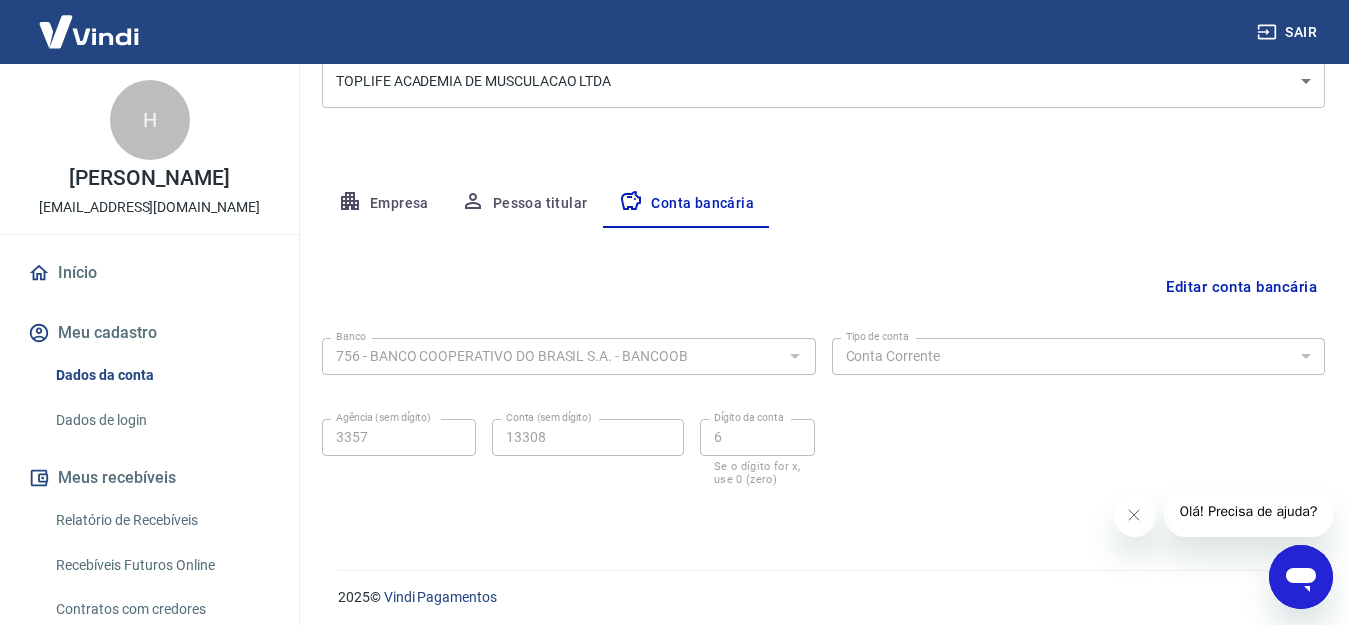 scroll, scrollTop: 288, scrollLeft: 0, axis: vertical 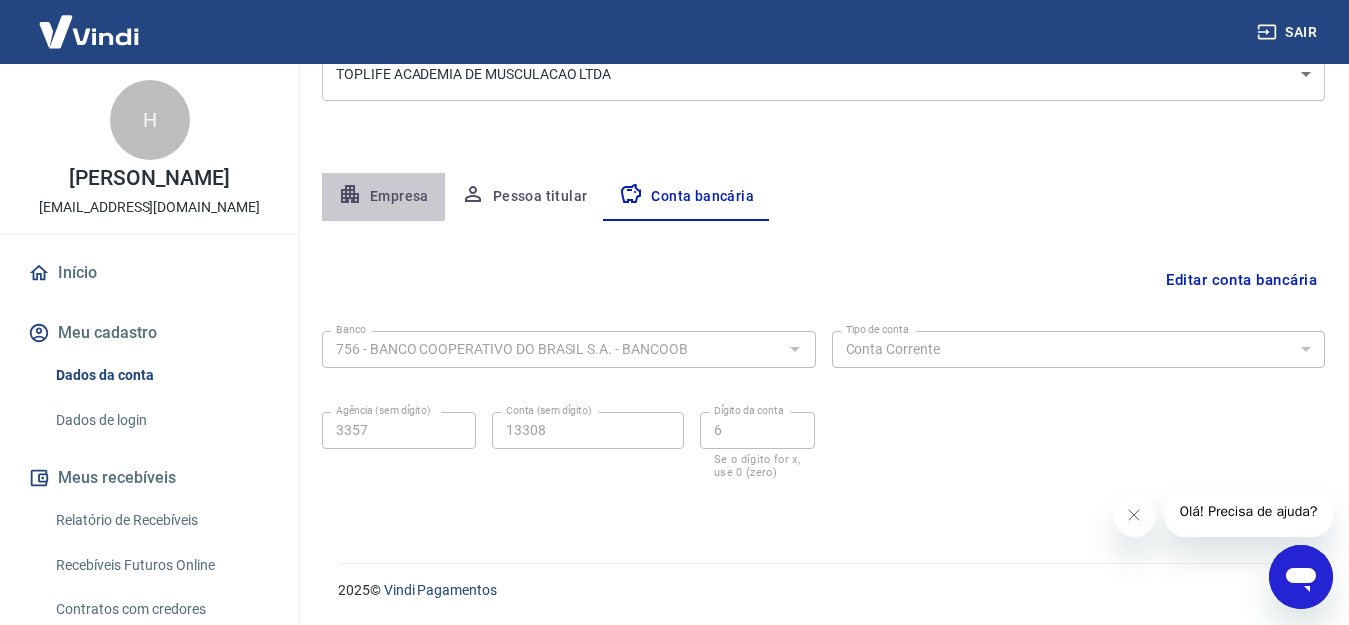 click on "Empresa" at bounding box center (383, 197) 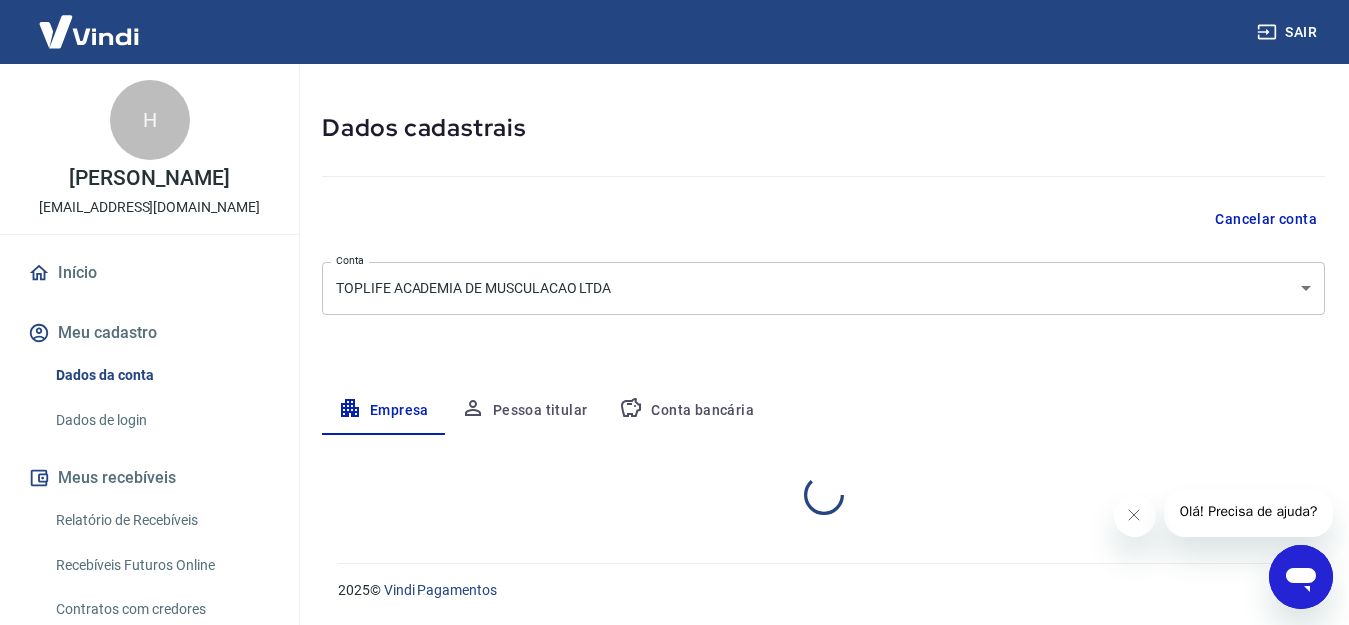 scroll, scrollTop: 288, scrollLeft: 0, axis: vertical 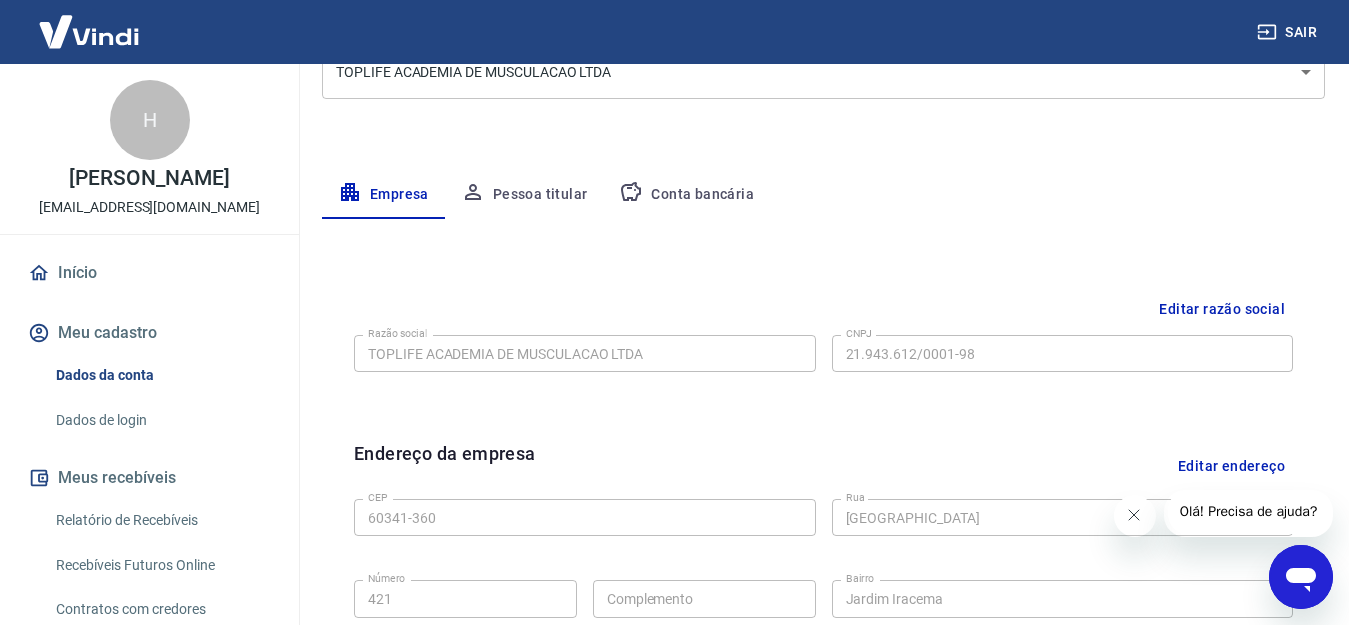 click 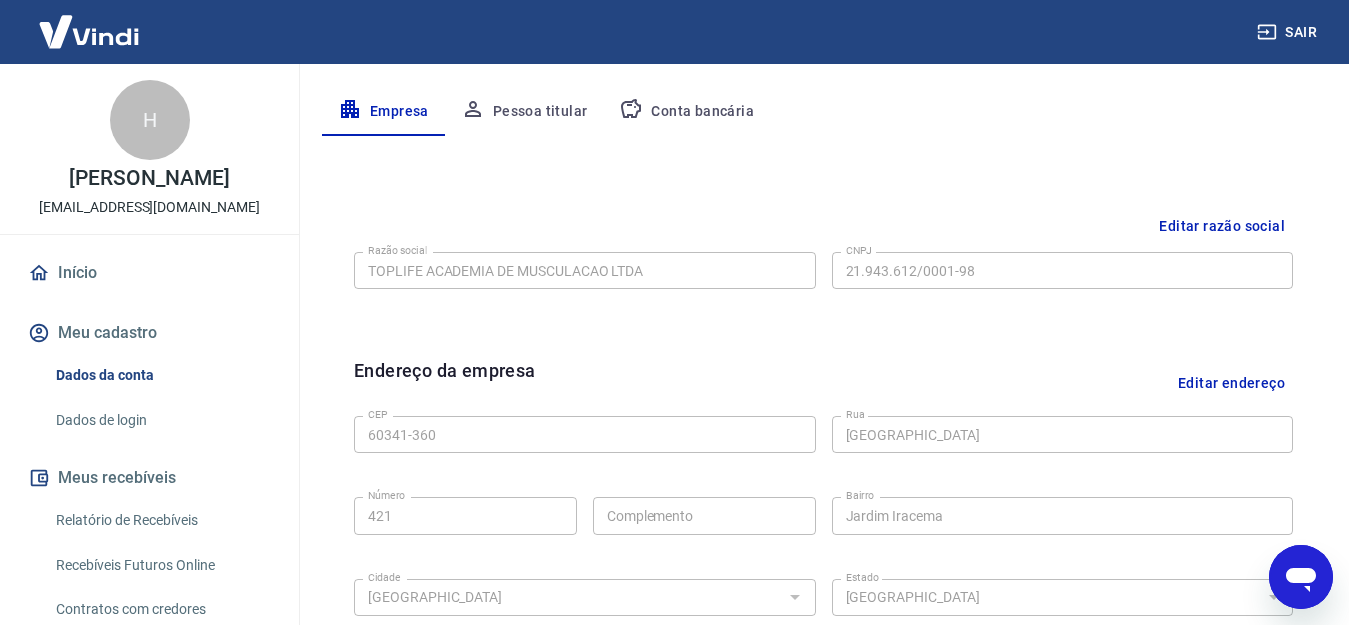 scroll, scrollTop: 376, scrollLeft: 0, axis: vertical 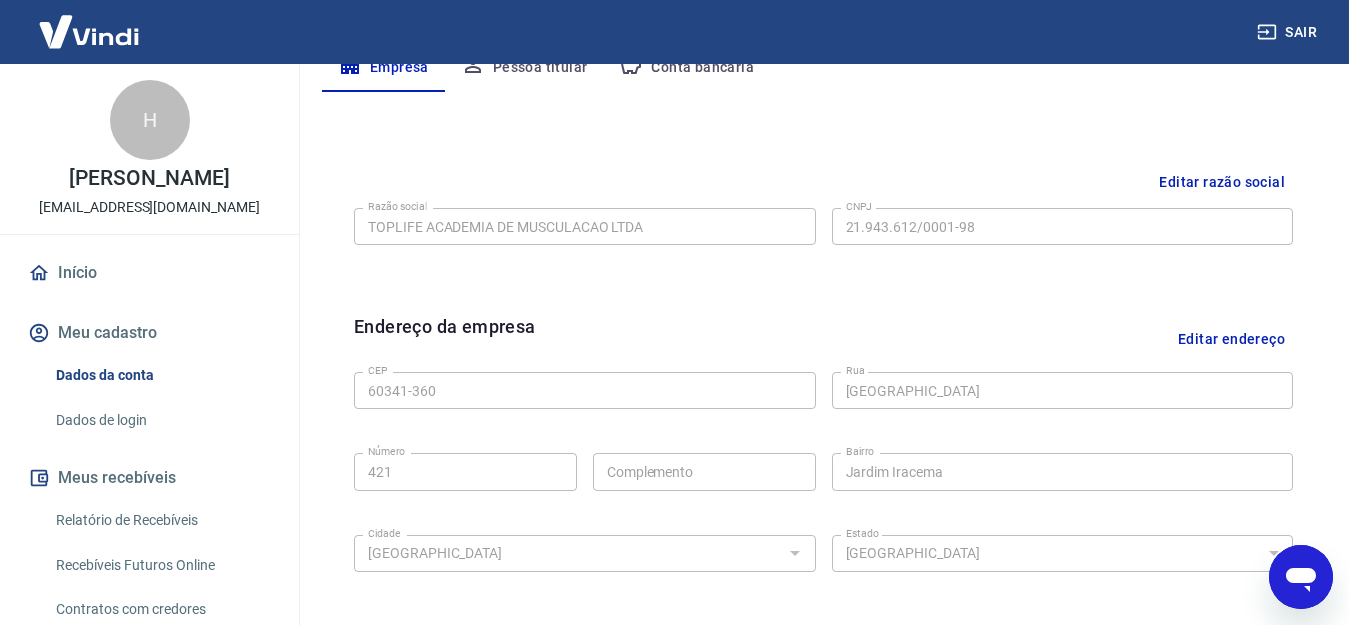 click on "Sair" at bounding box center [674, 32] 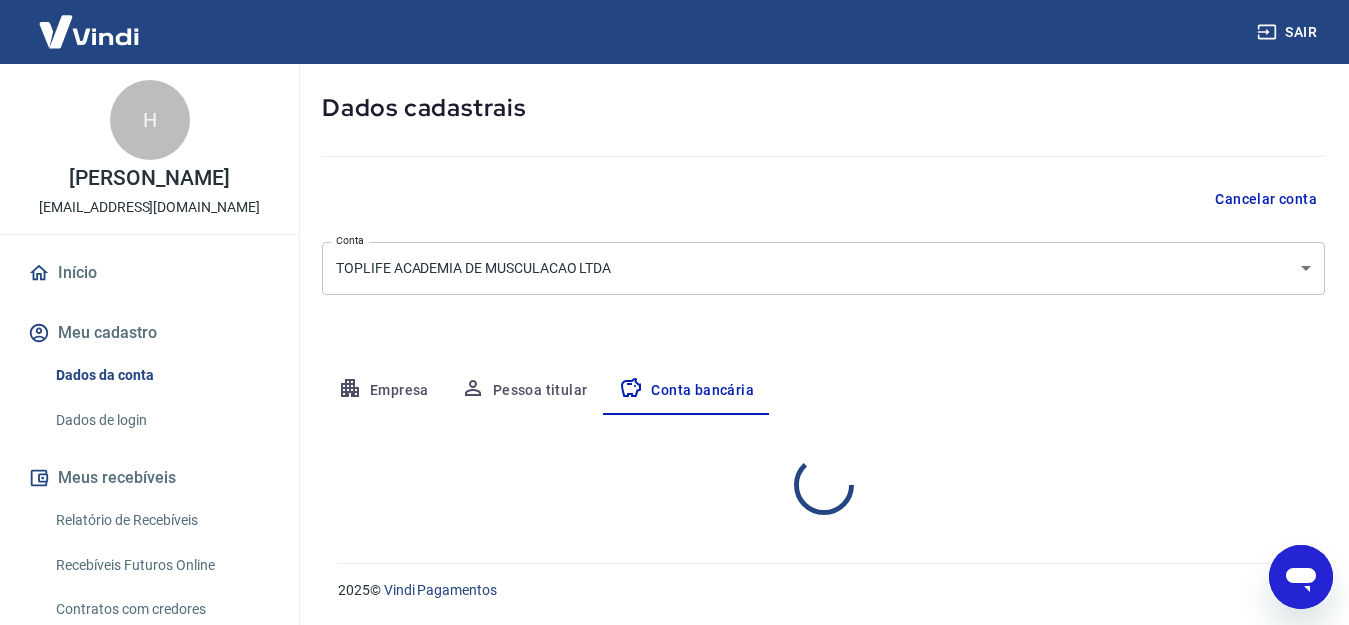 scroll, scrollTop: 94, scrollLeft: 0, axis: vertical 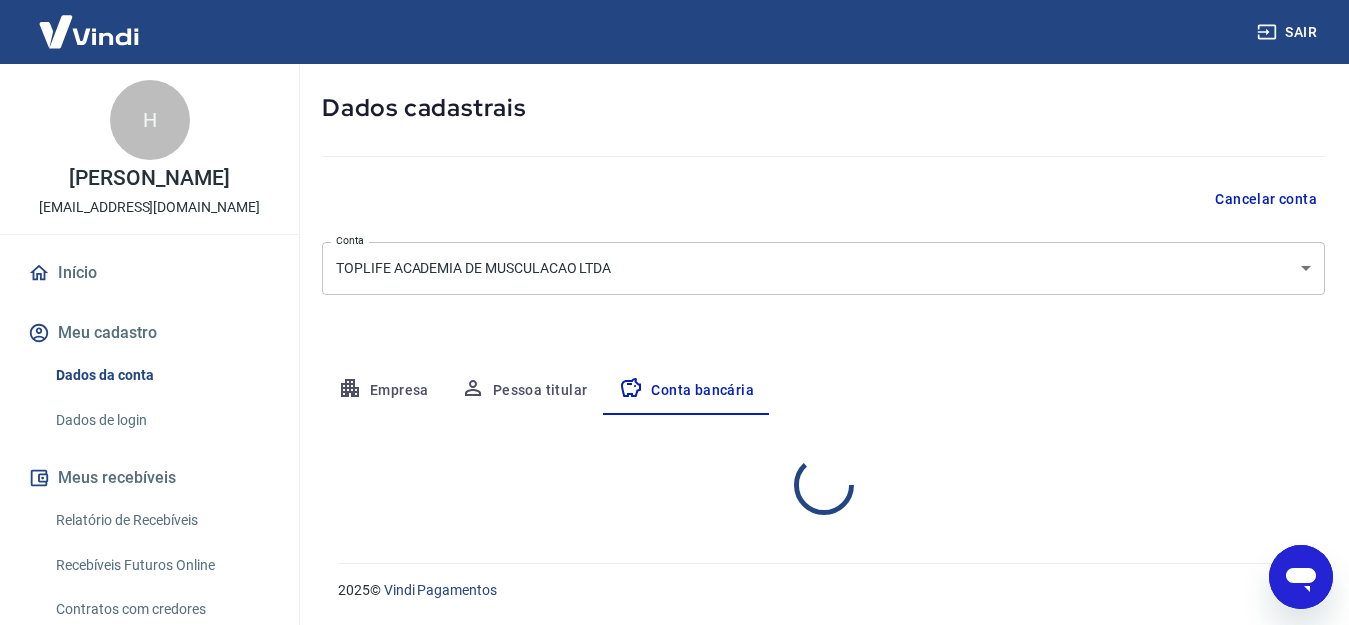 select on "1" 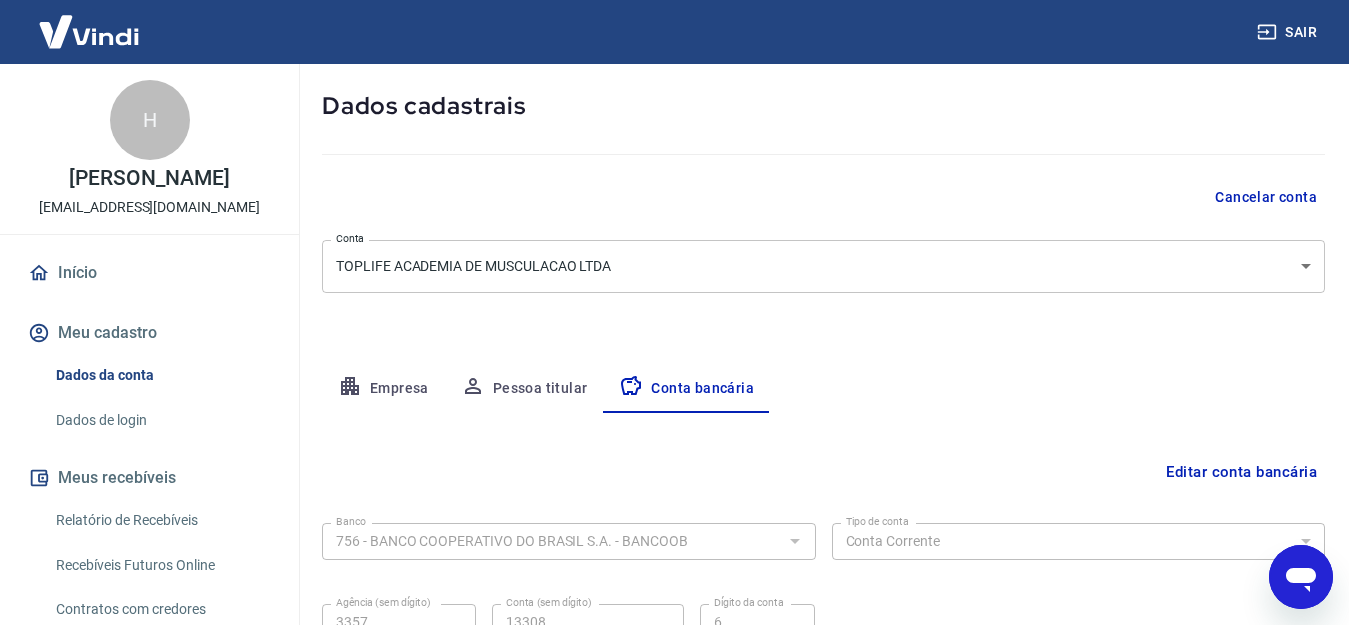 scroll, scrollTop: 288, scrollLeft: 0, axis: vertical 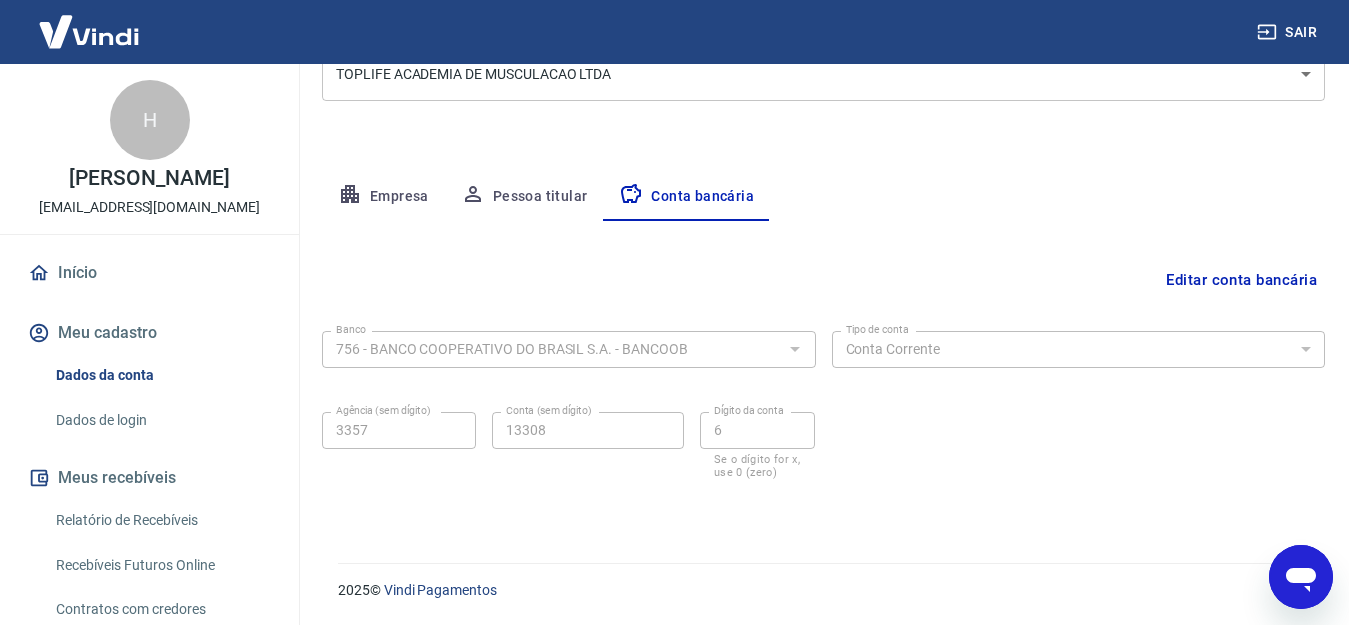 click on "Início" at bounding box center (149, 273) 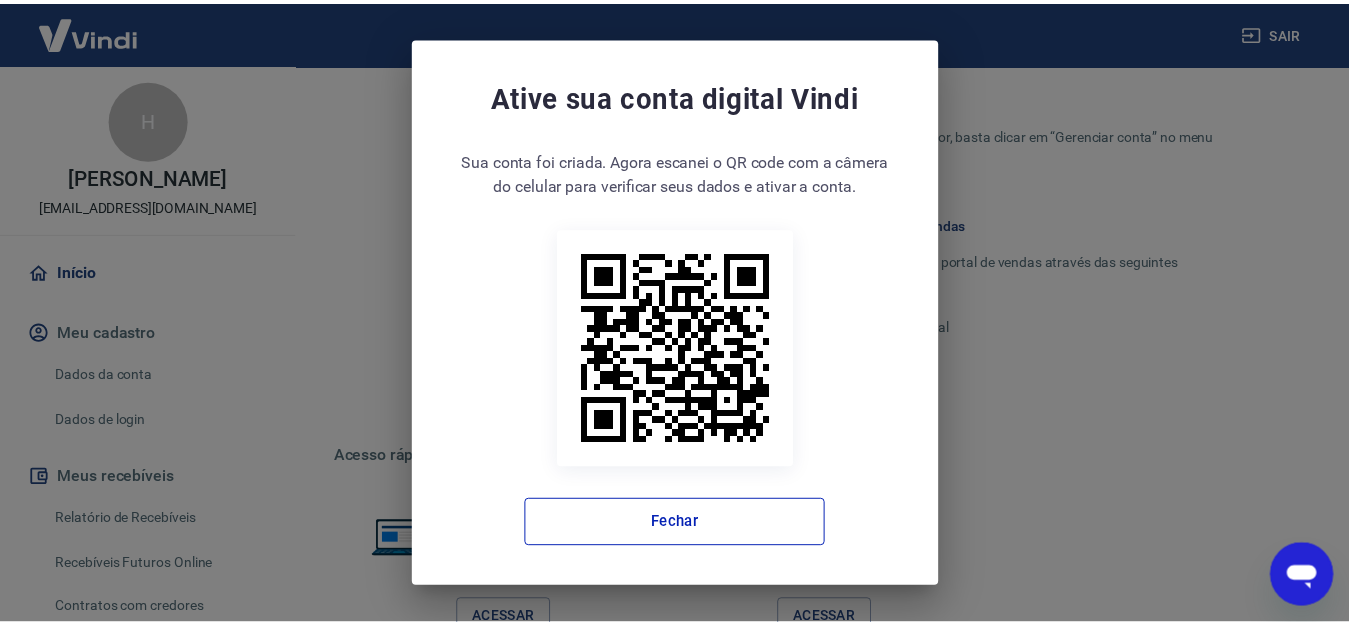 scroll, scrollTop: 1327, scrollLeft: 0, axis: vertical 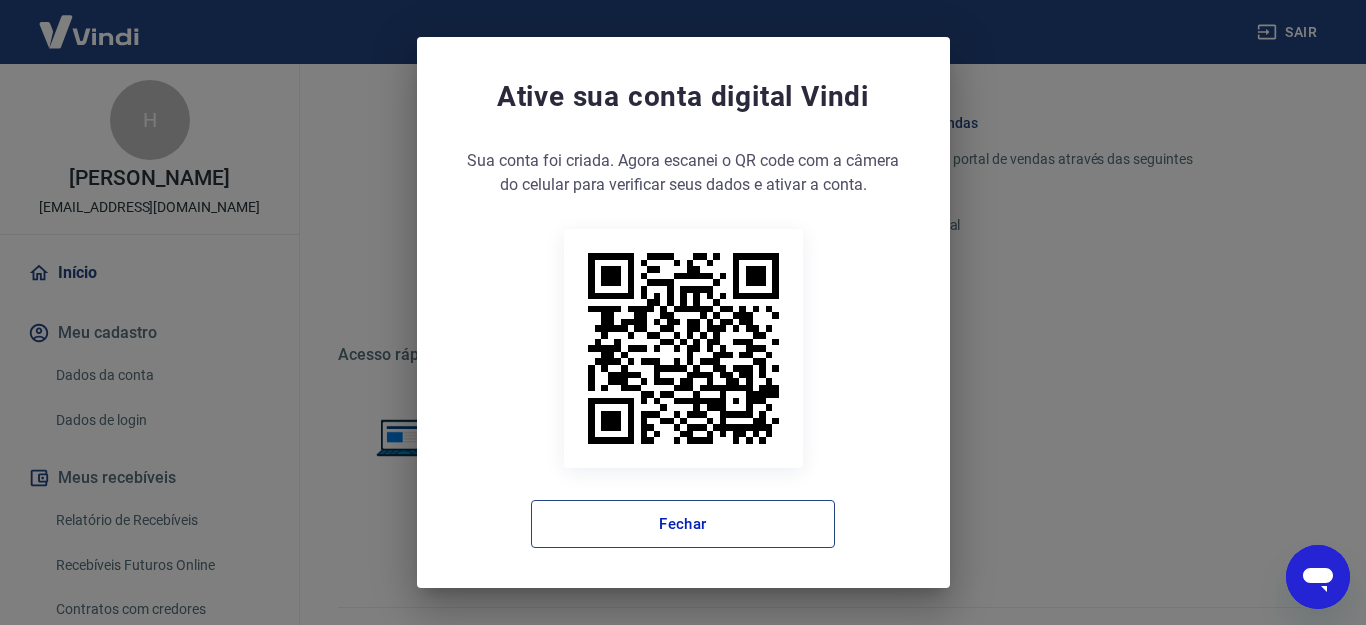 click on "Fechar" at bounding box center [683, 524] 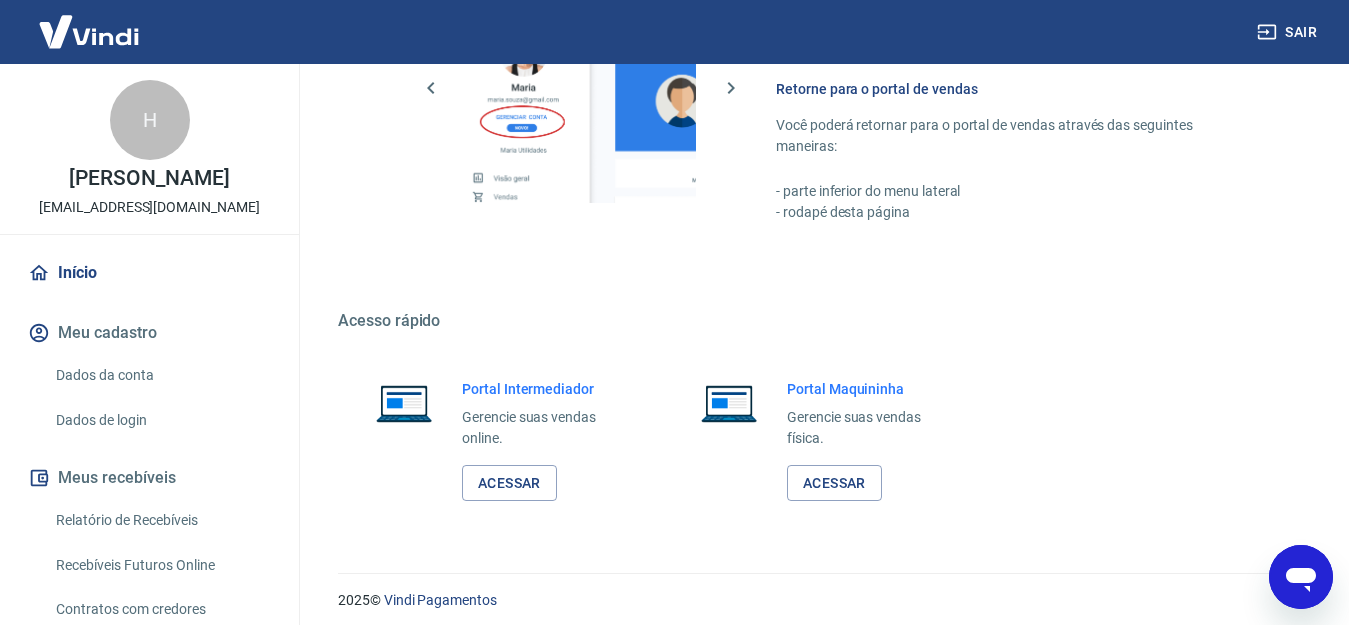 scroll, scrollTop: 1373, scrollLeft: 0, axis: vertical 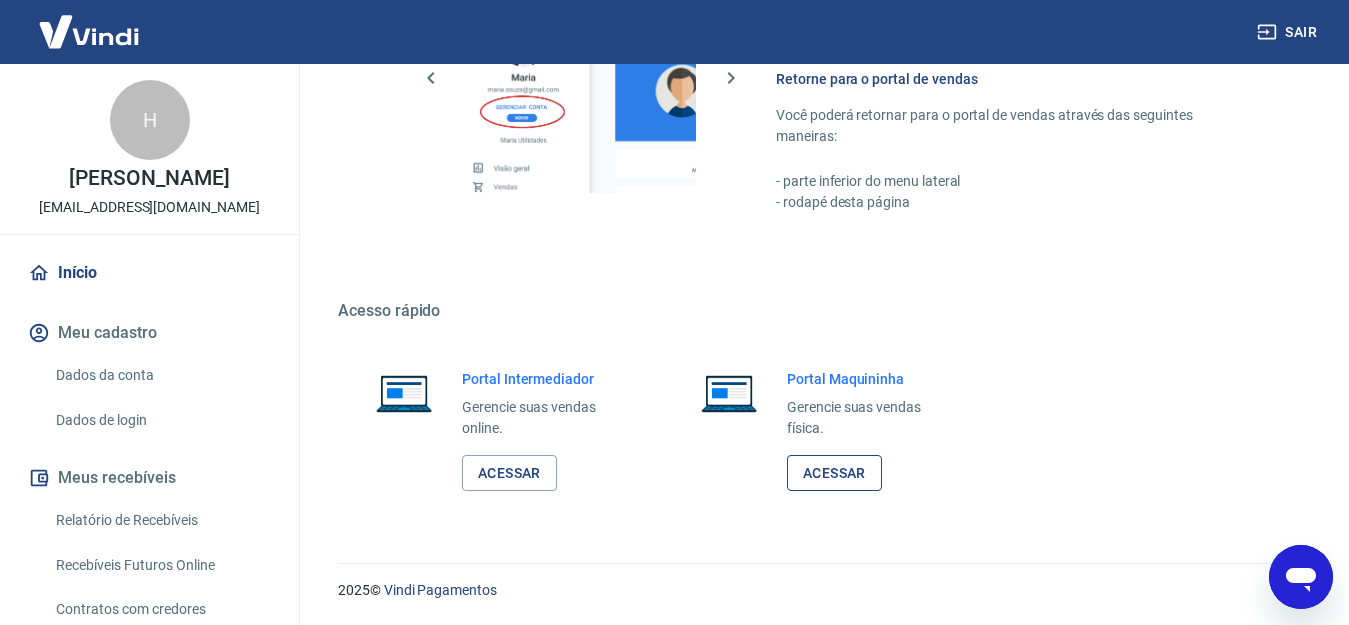 click on "Acessar" at bounding box center [834, 473] 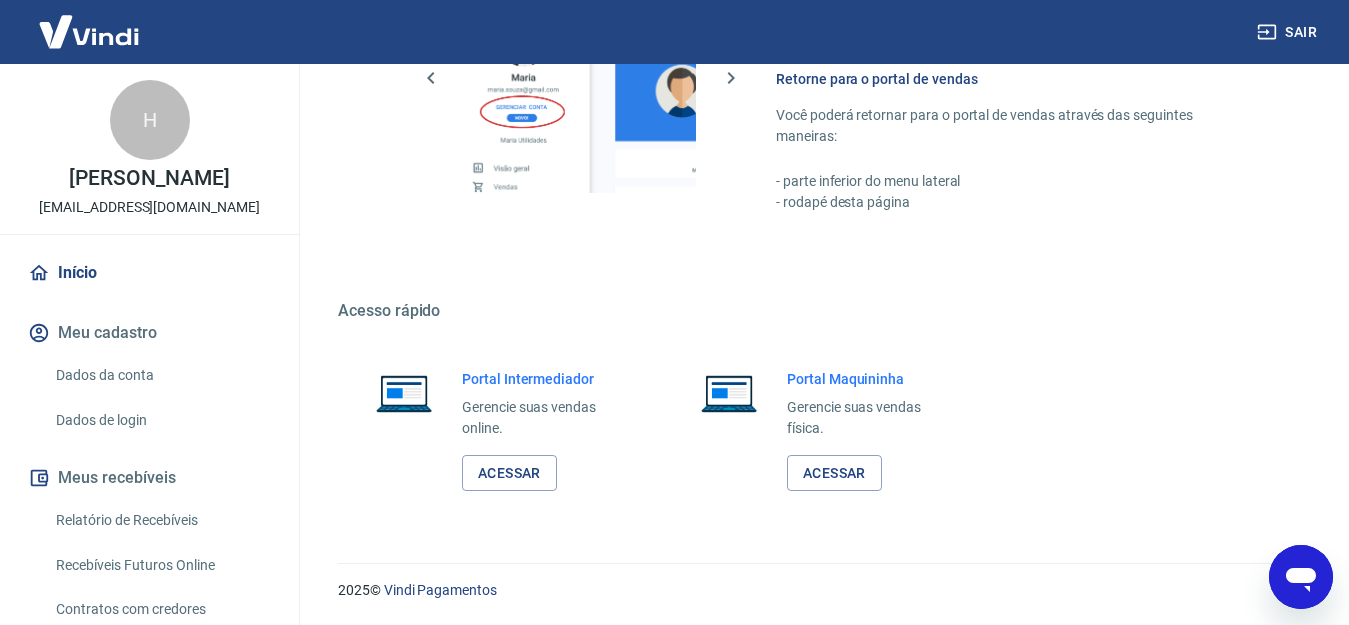click on "Meu cadastro" at bounding box center [149, 333] 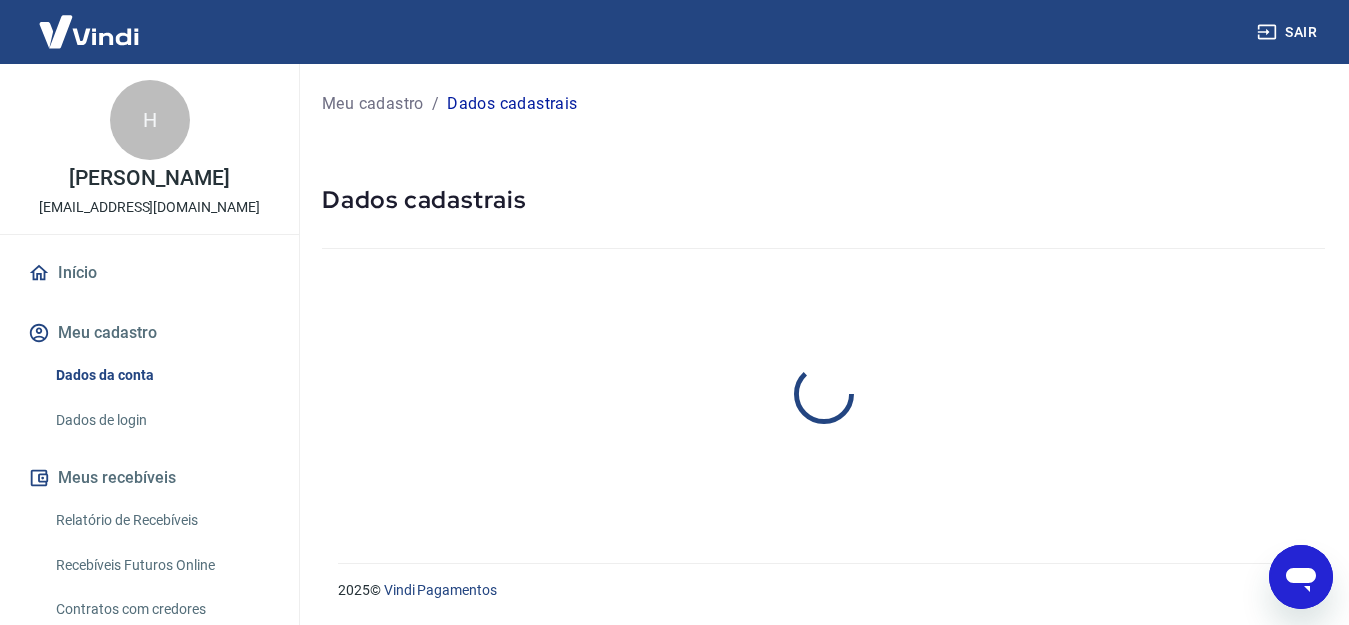 scroll, scrollTop: 0, scrollLeft: 0, axis: both 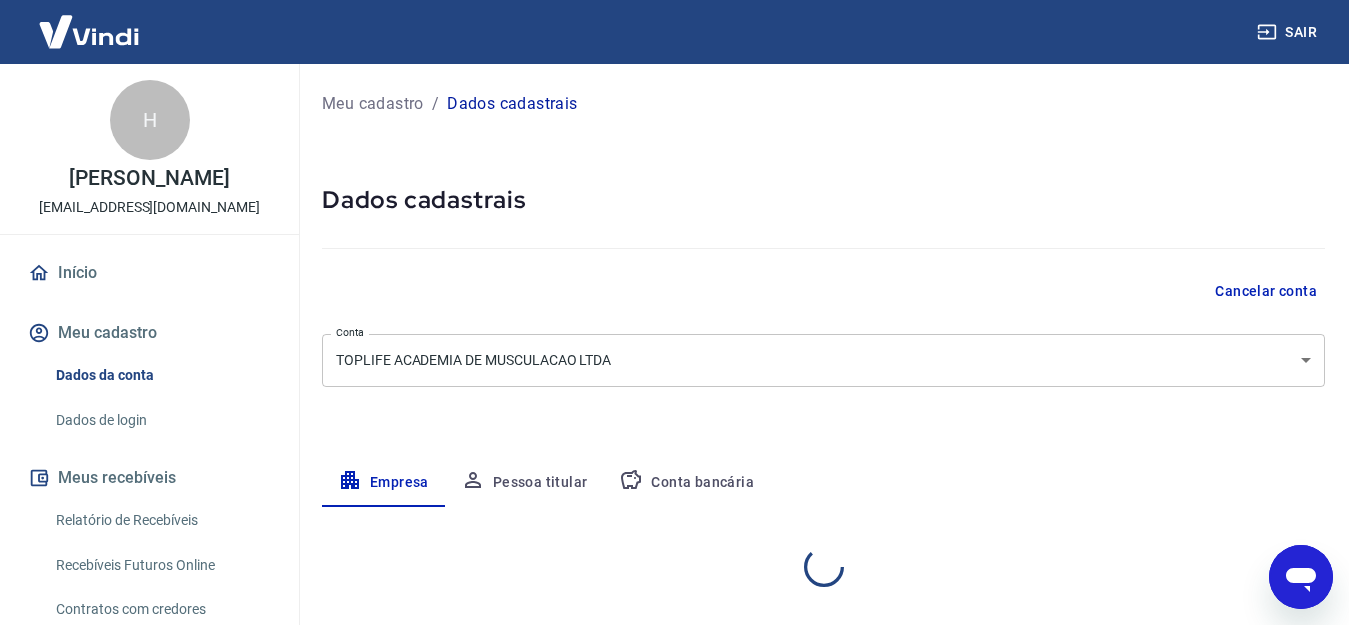 select on "CE" 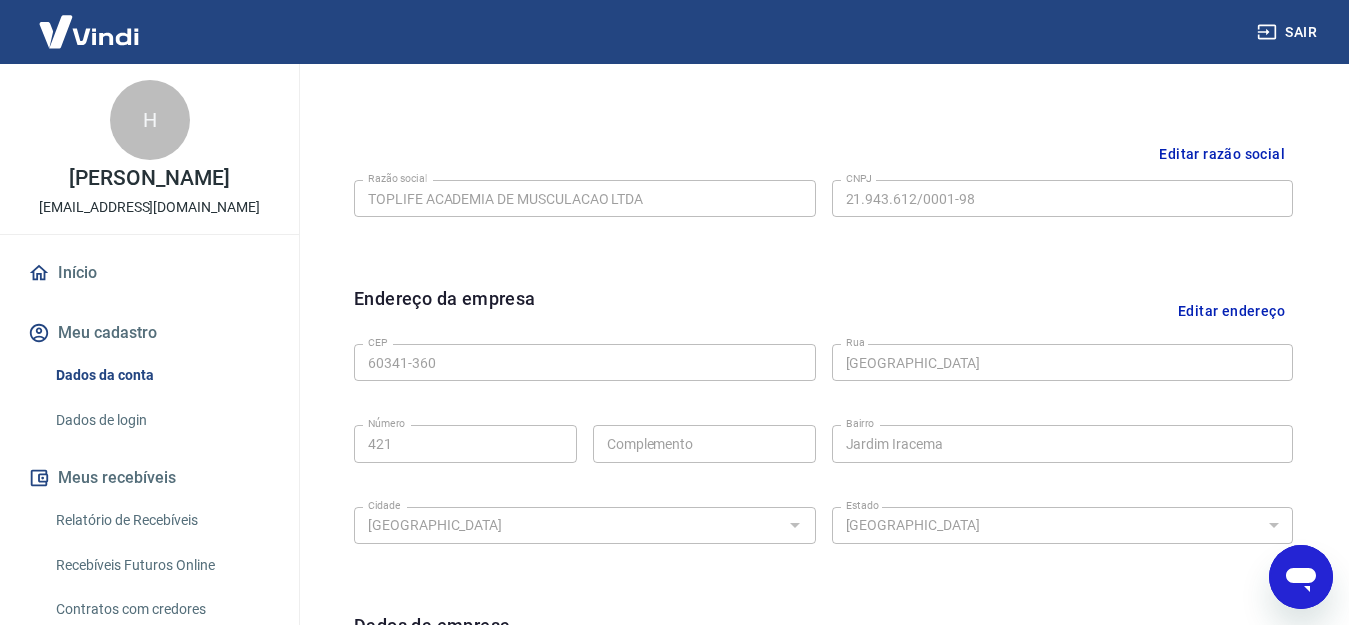 scroll, scrollTop: 435, scrollLeft: 0, axis: vertical 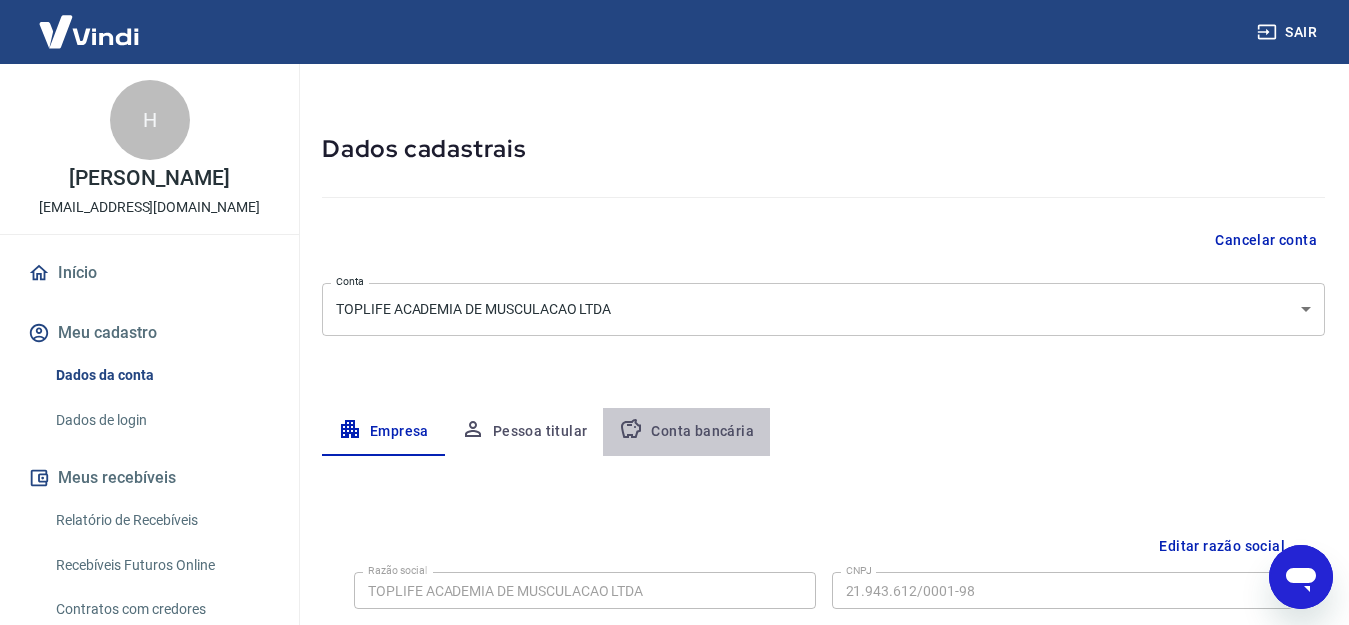 click on "Conta bancária" at bounding box center (686, 432) 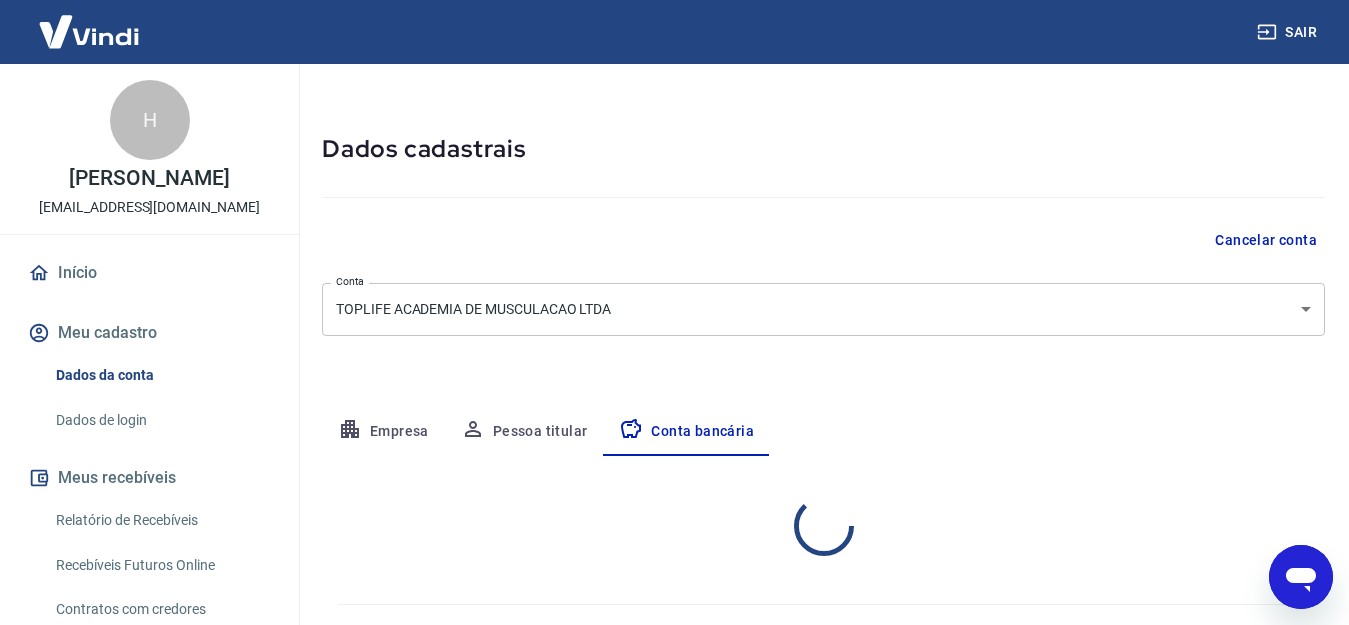 select on "1" 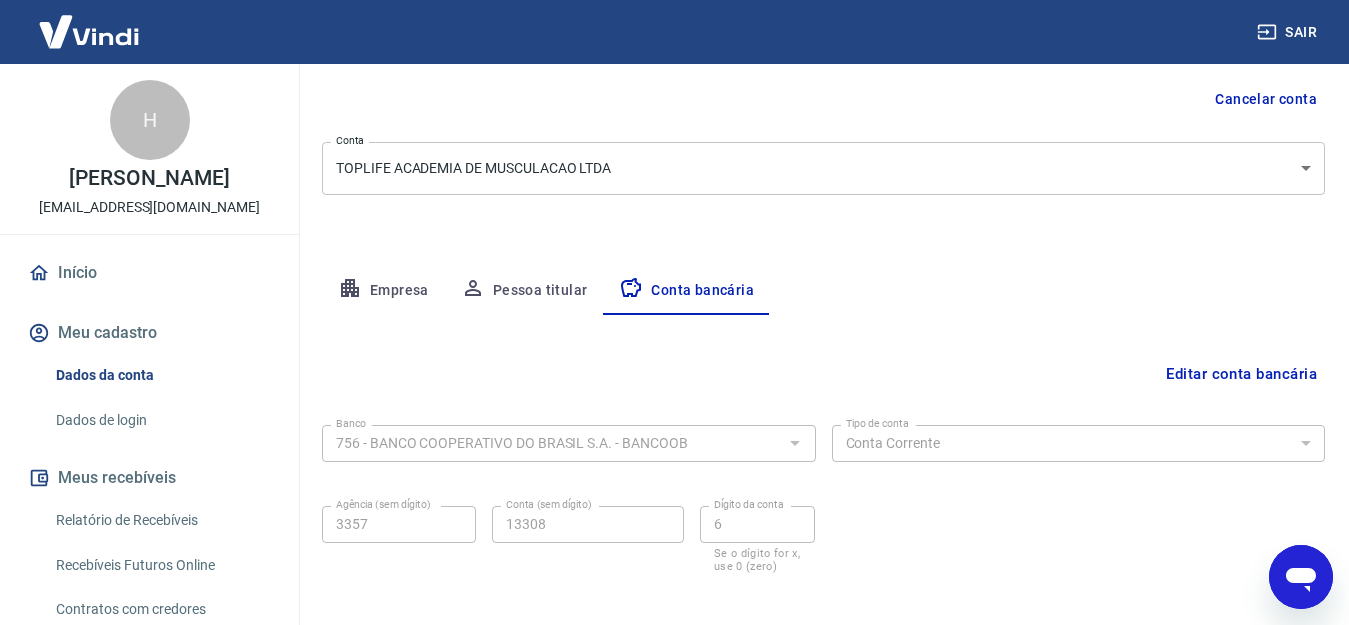 scroll, scrollTop: 194, scrollLeft: 0, axis: vertical 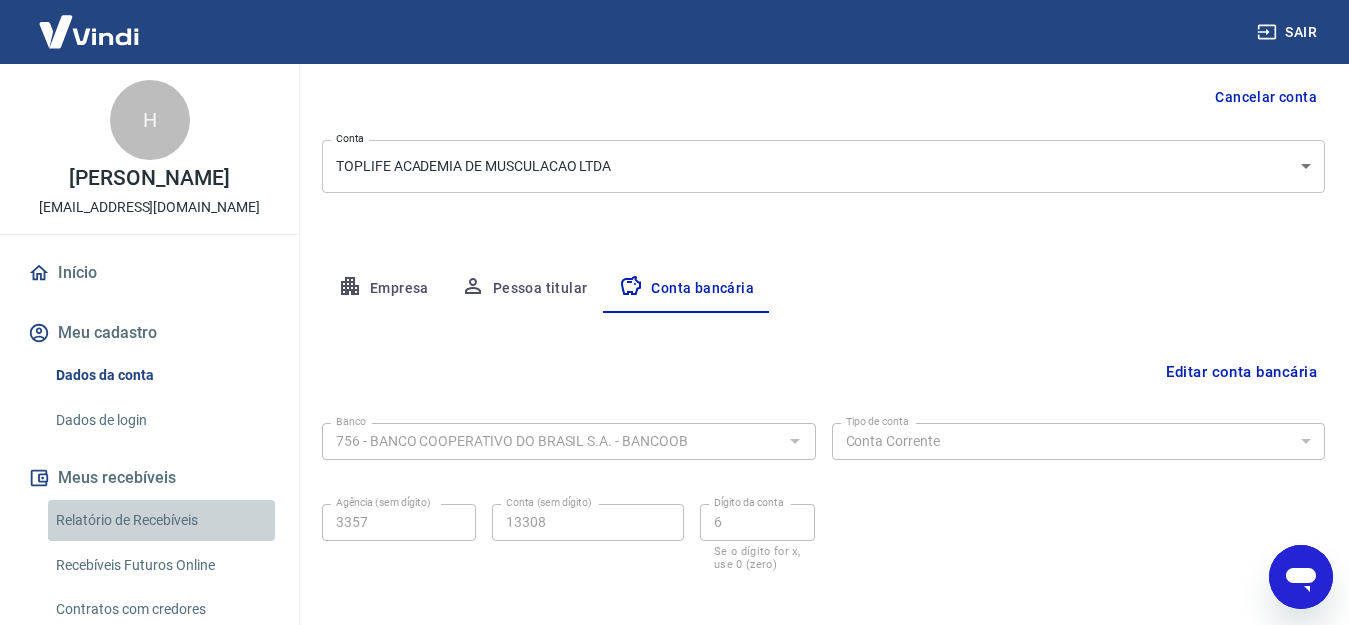 click on "Relatório de Recebíveis" at bounding box center (161, 520) 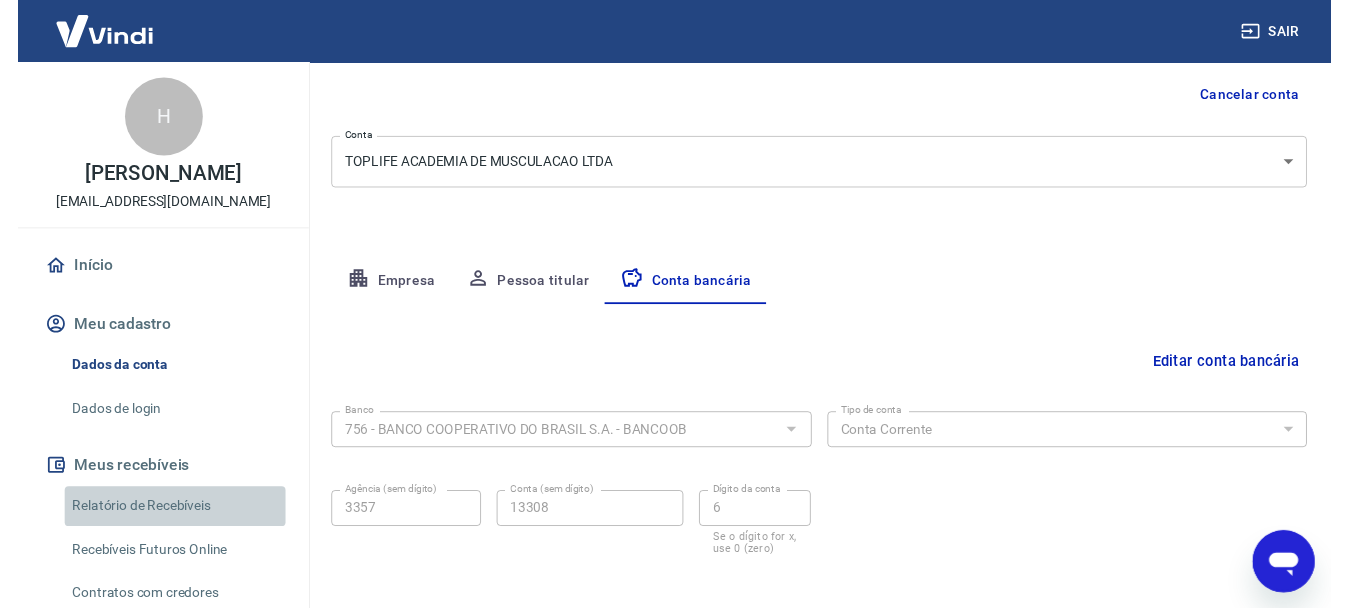 scroll, scrollTop: 0, scrollLeft: 0, axis: both 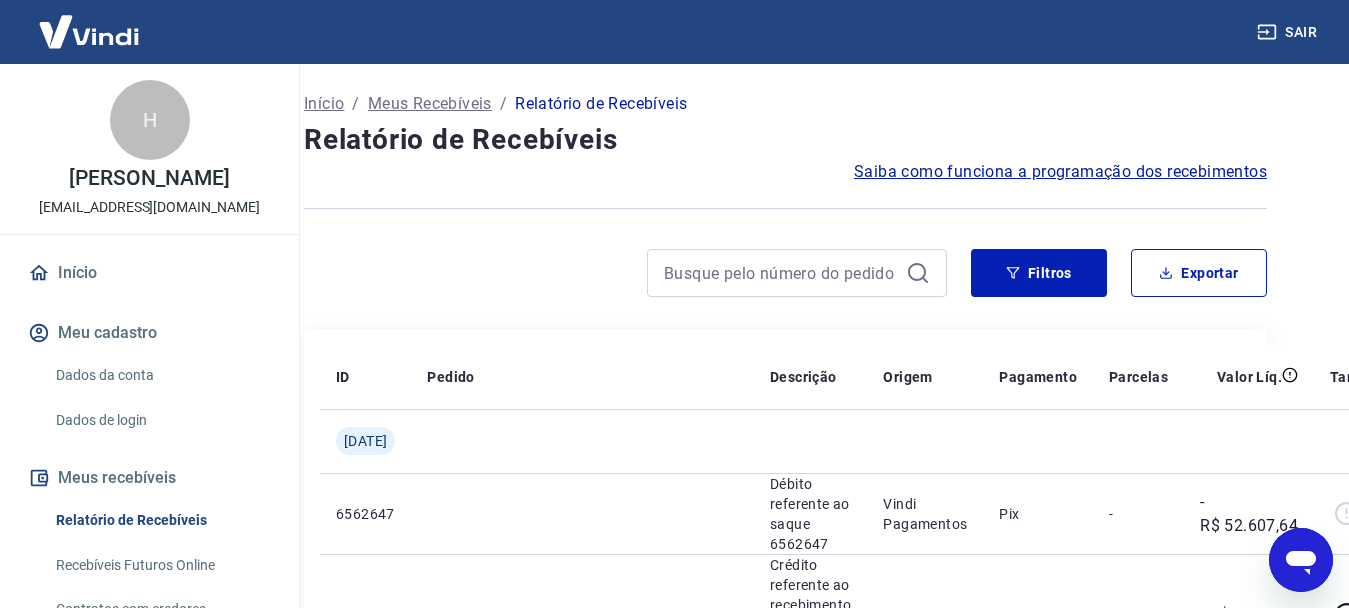 drag, startPoint x: 1300, startPoint y: 553, endPoint x: 1332, endPoint y: 476, distance: 83.38465 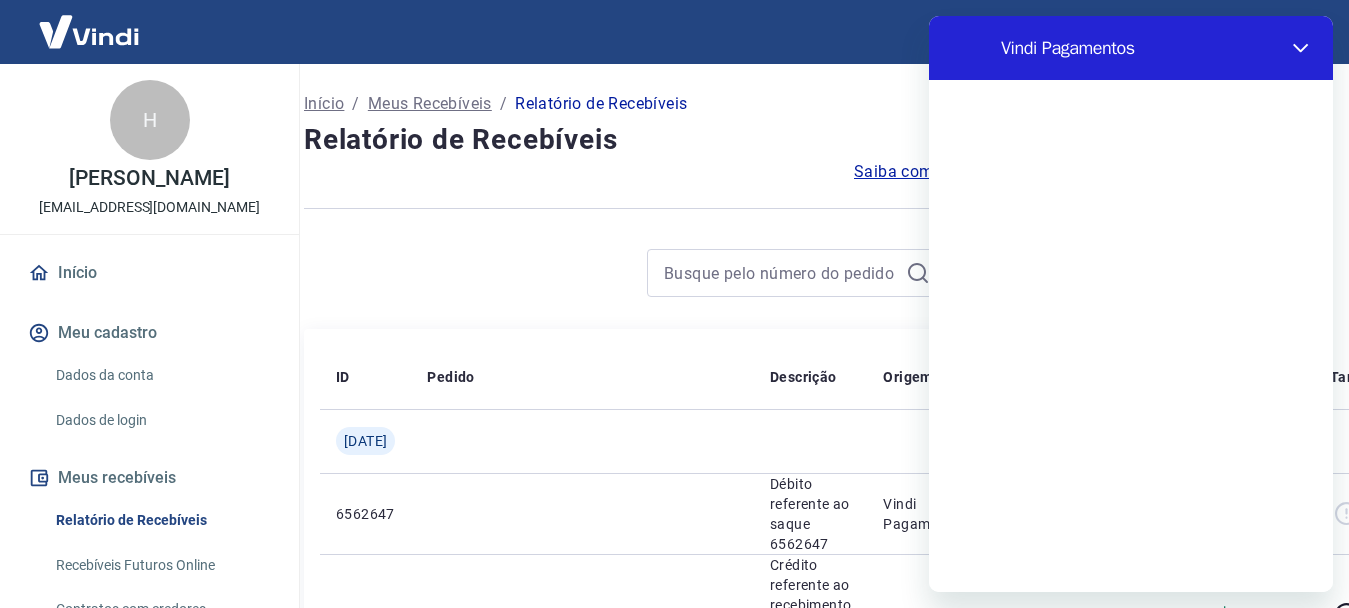 scroll, scrollTop: 0, scrollLeft: 0, axis: both 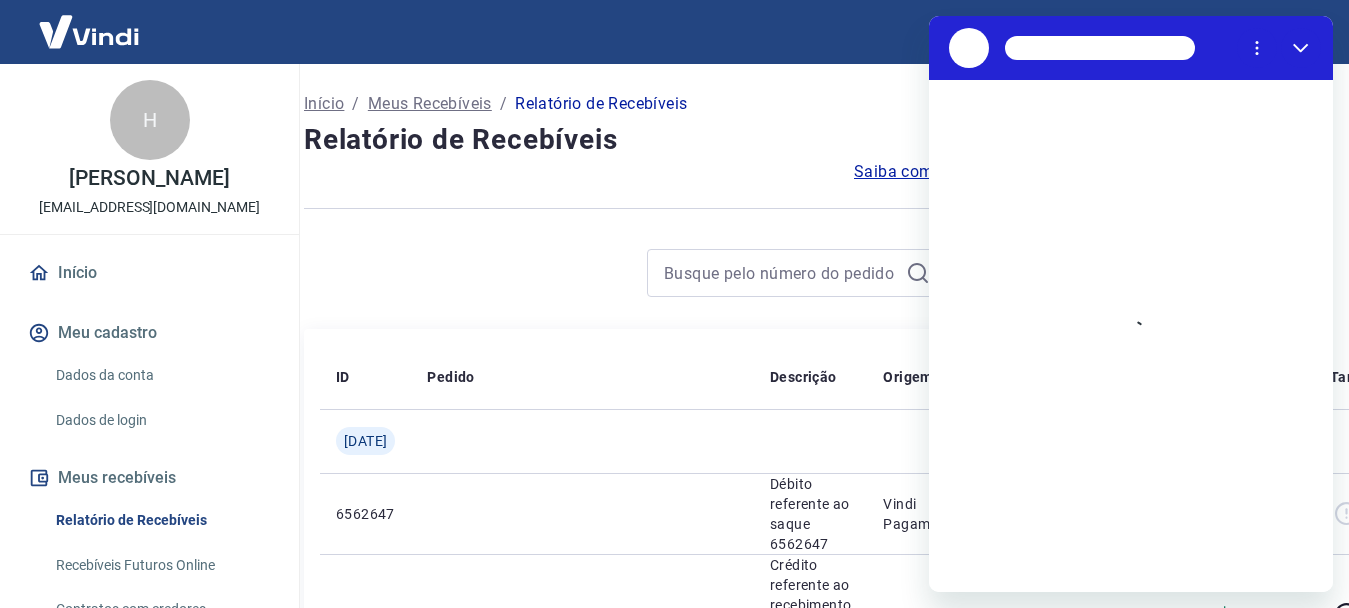 click on "Início / Meus Recebíveis / Relatório de Recebíveis" at bounding box center (785, 104) 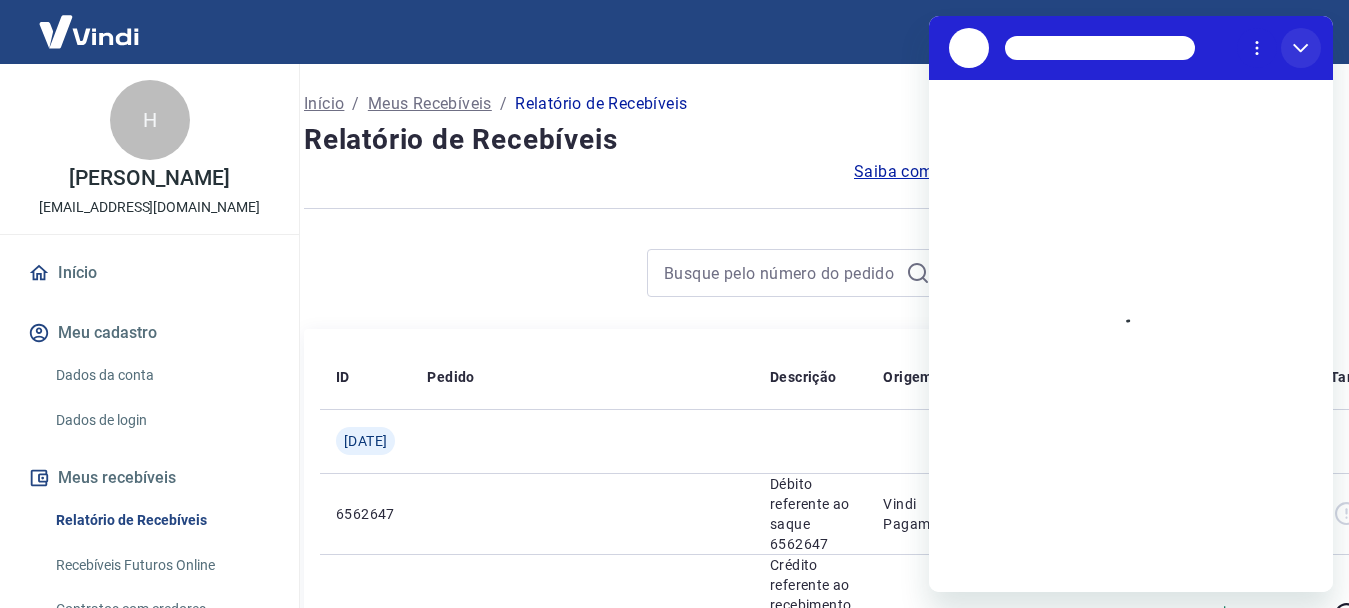 click 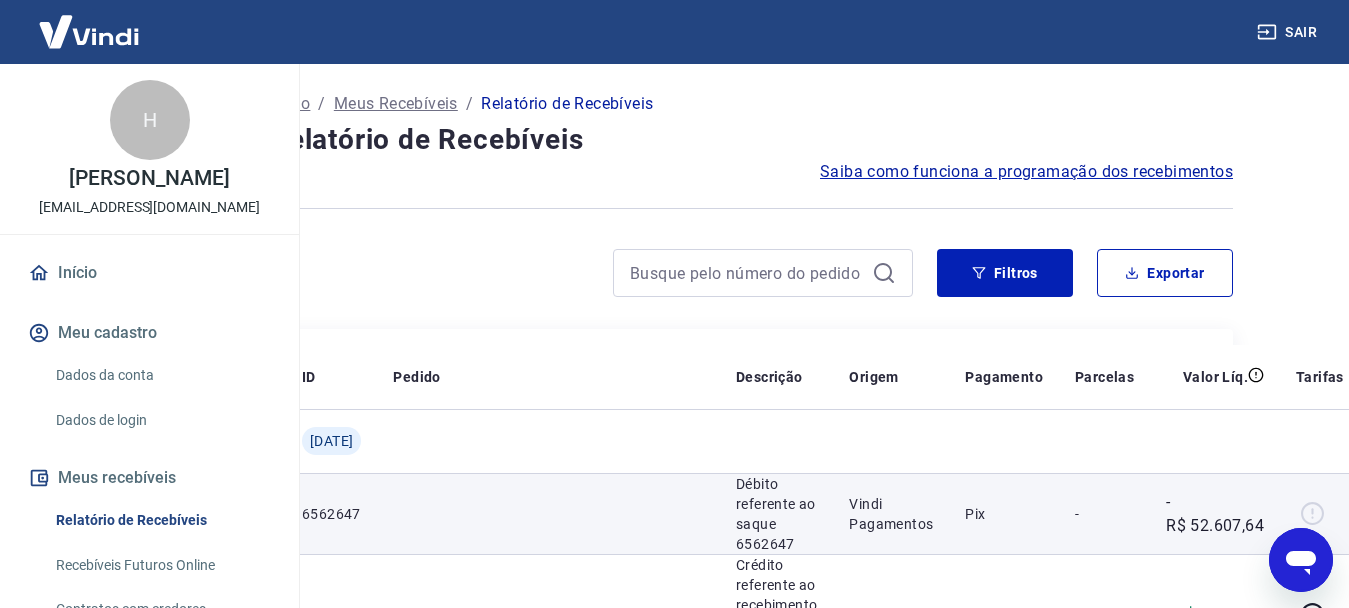 scroll, scrollTop: 0, scrollLeft: 97, axis: horizontal 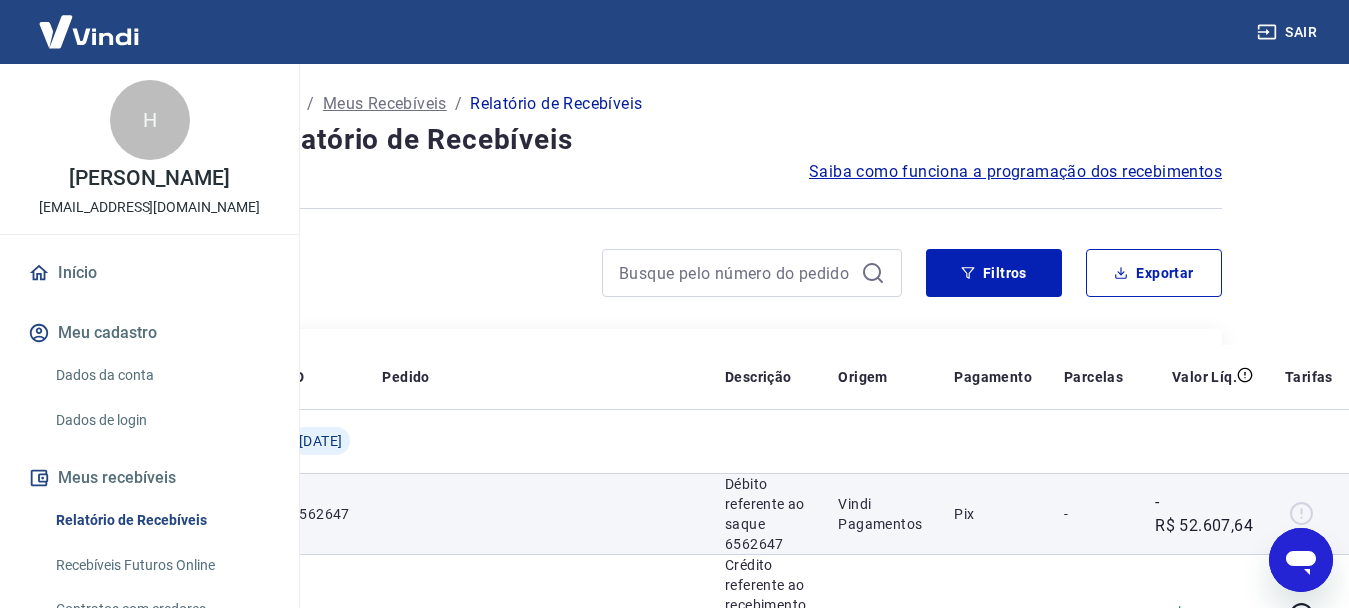 click on "6562647 Débito referente ao saque 6562647 Vindi Pagamentos Pix - -R$ 52.607,64" at bounding box center [812, 513] 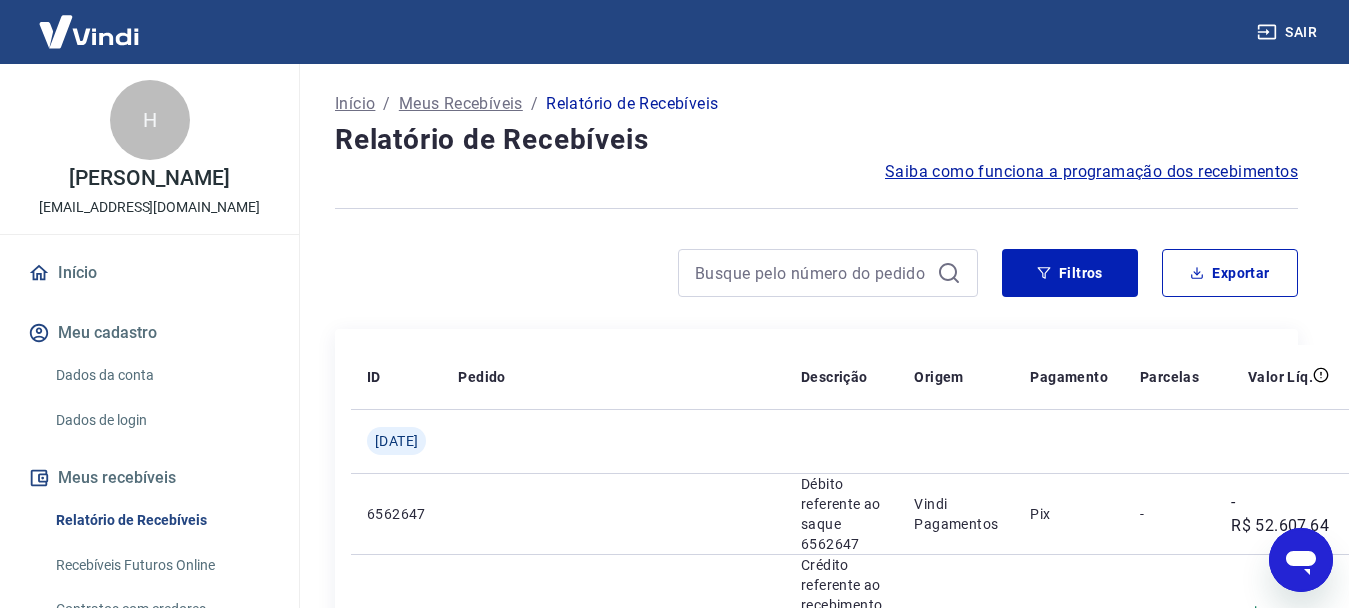 scroll, scrollTop: 0, scrollLeft: 0, axis: both 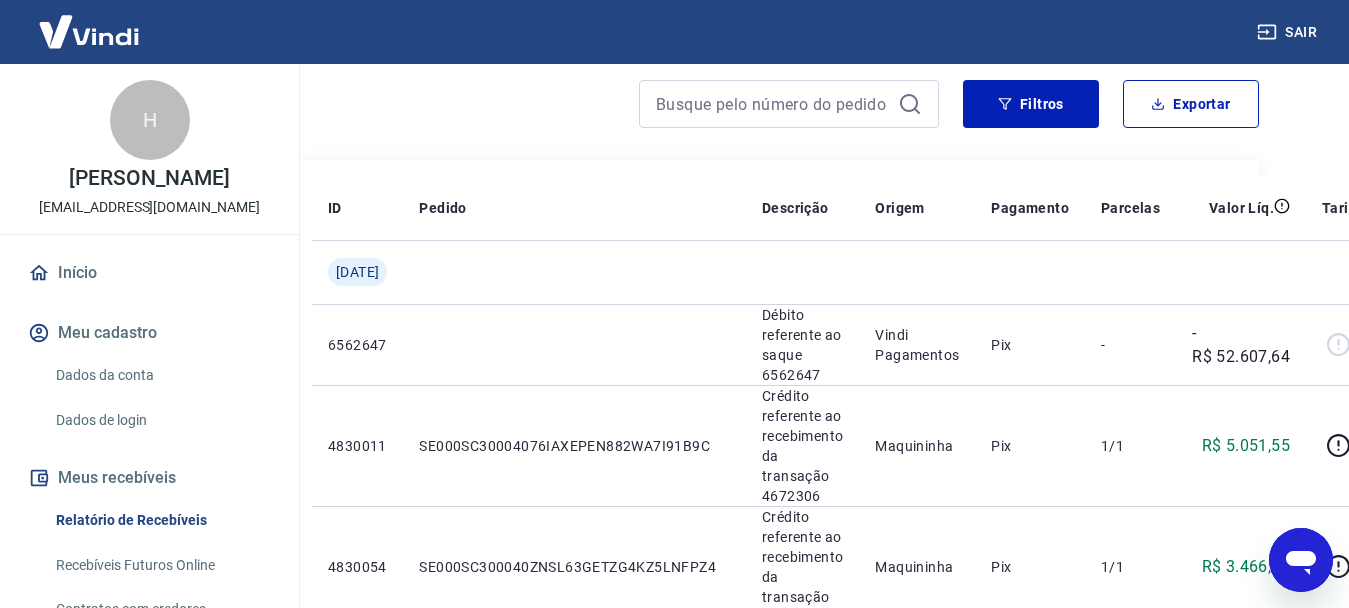 click on "Sair" at bounding box center (1289, 32) 